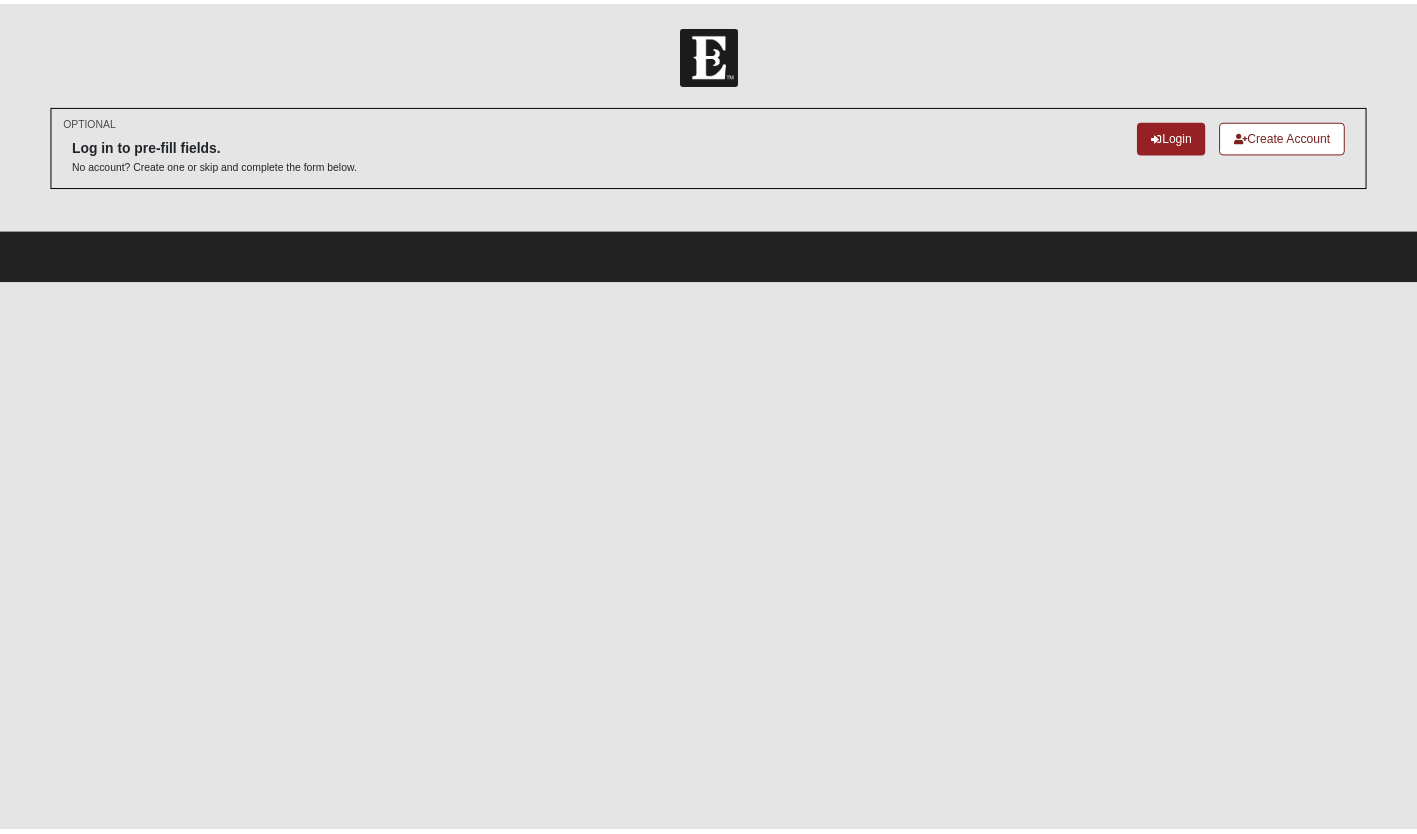 scroll, scrollTop: 0, scrollLeft: 0, axis: both 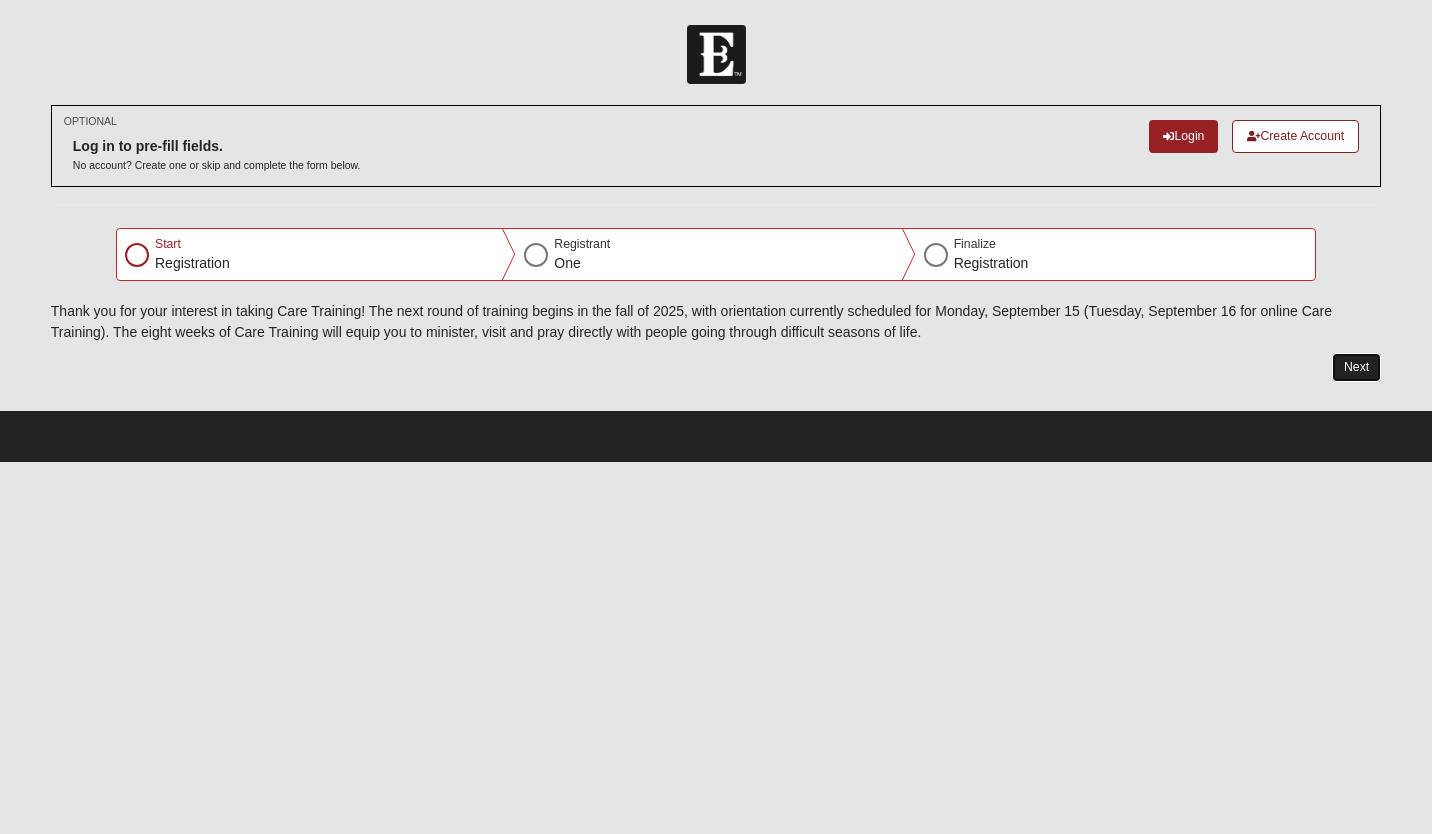 click on "Next" at bounding box center [1356, 367] 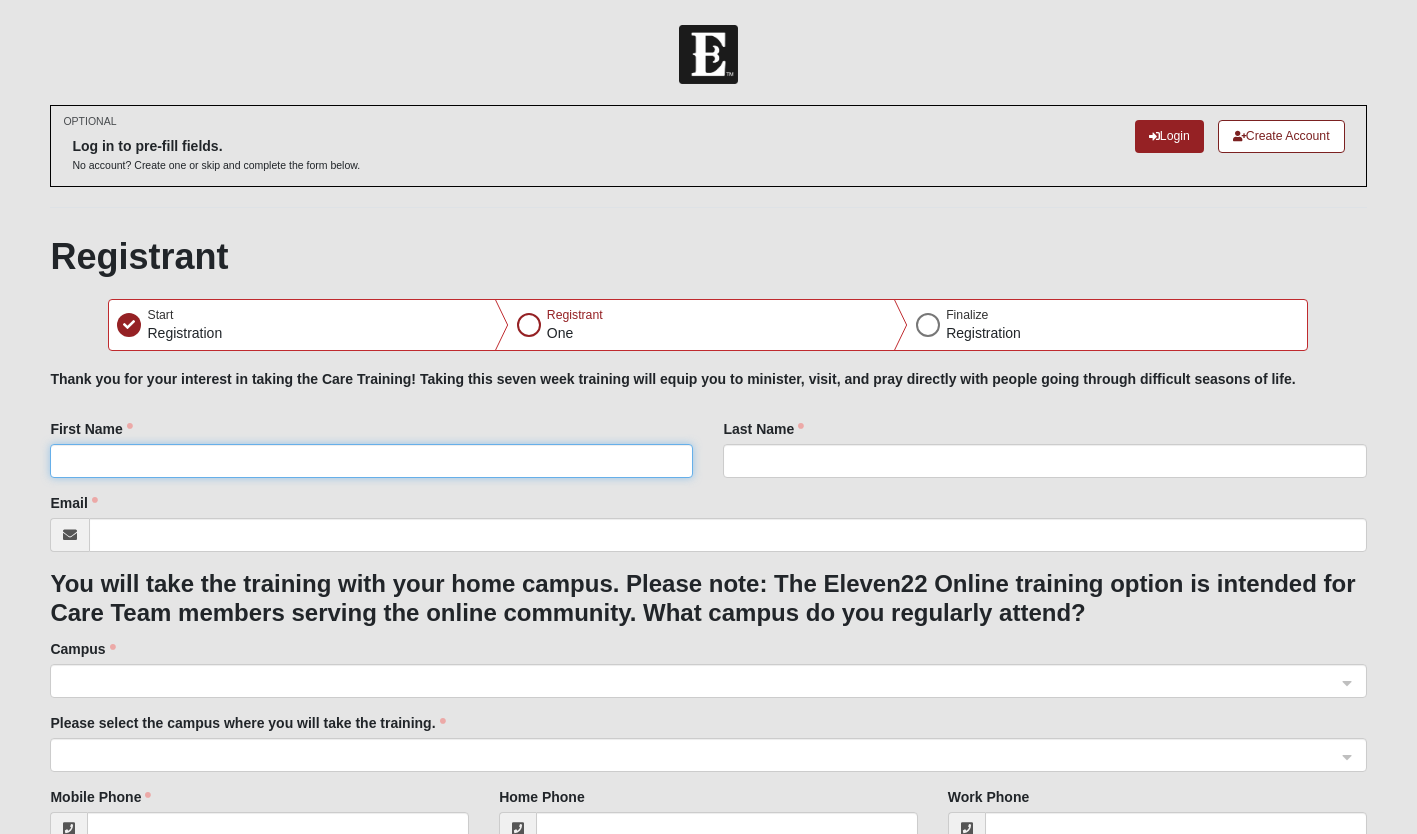 click on "First Name" 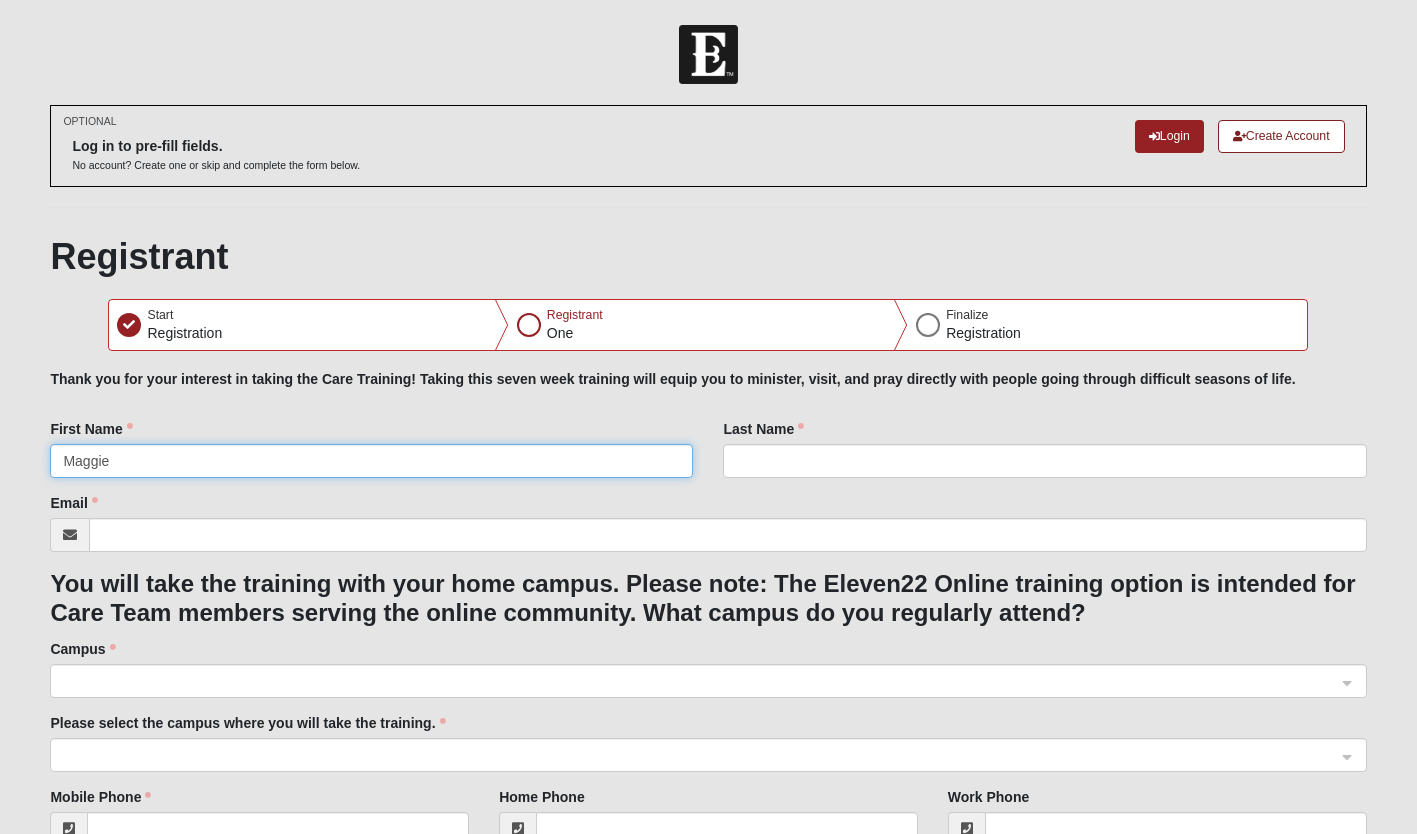 type on "Maggie" 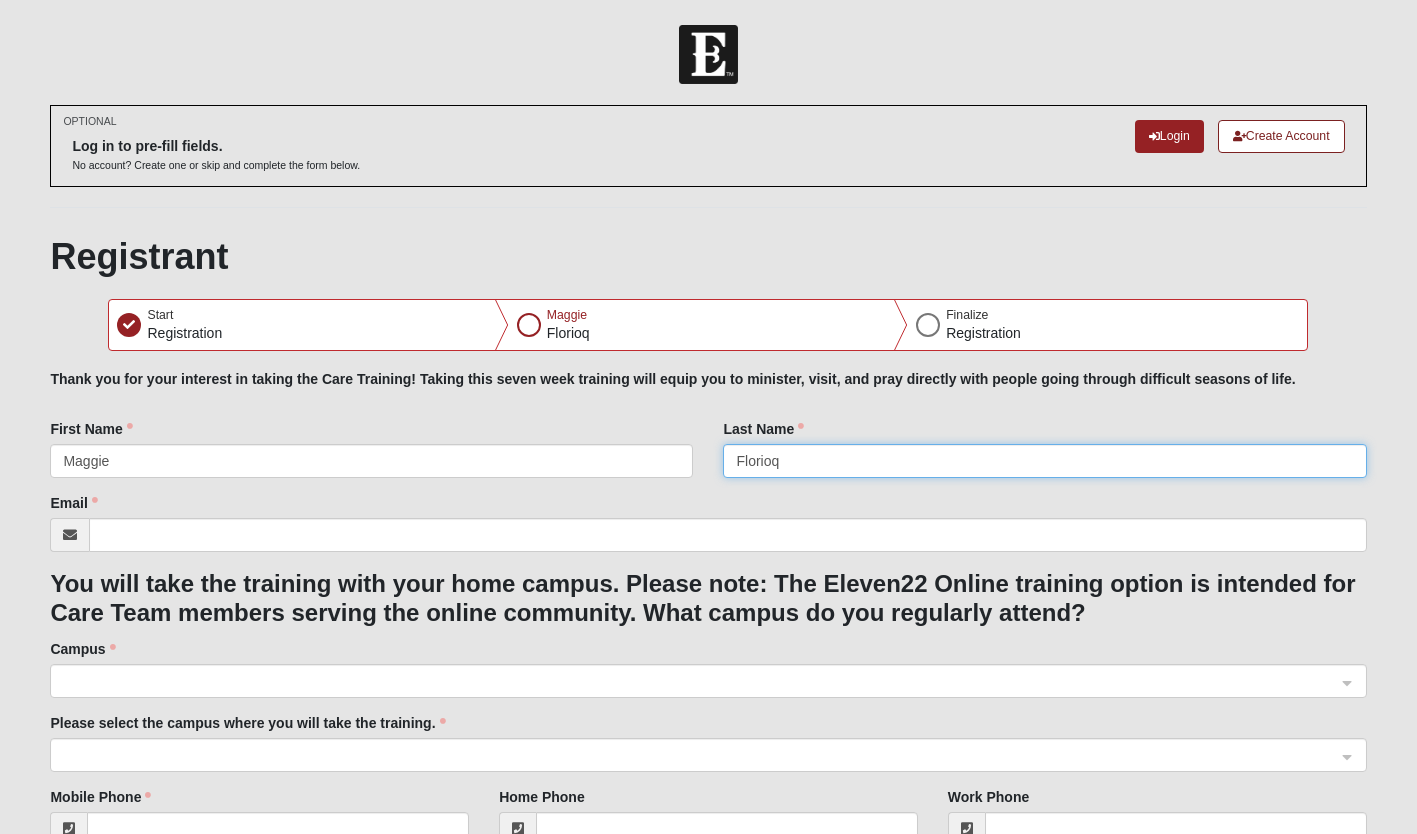 type on "Florioq" 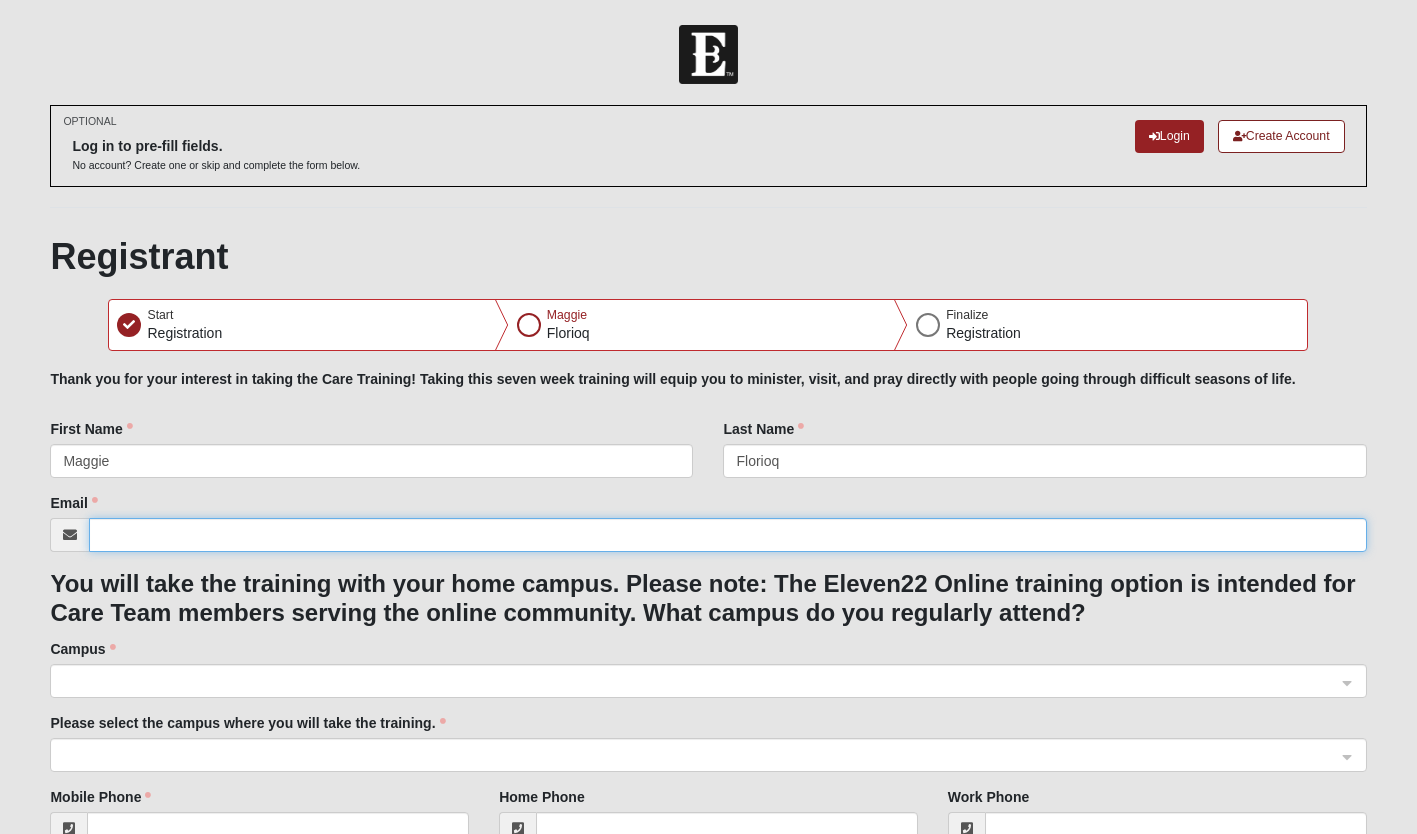 click on "Email" at bounding box center [727, 535] 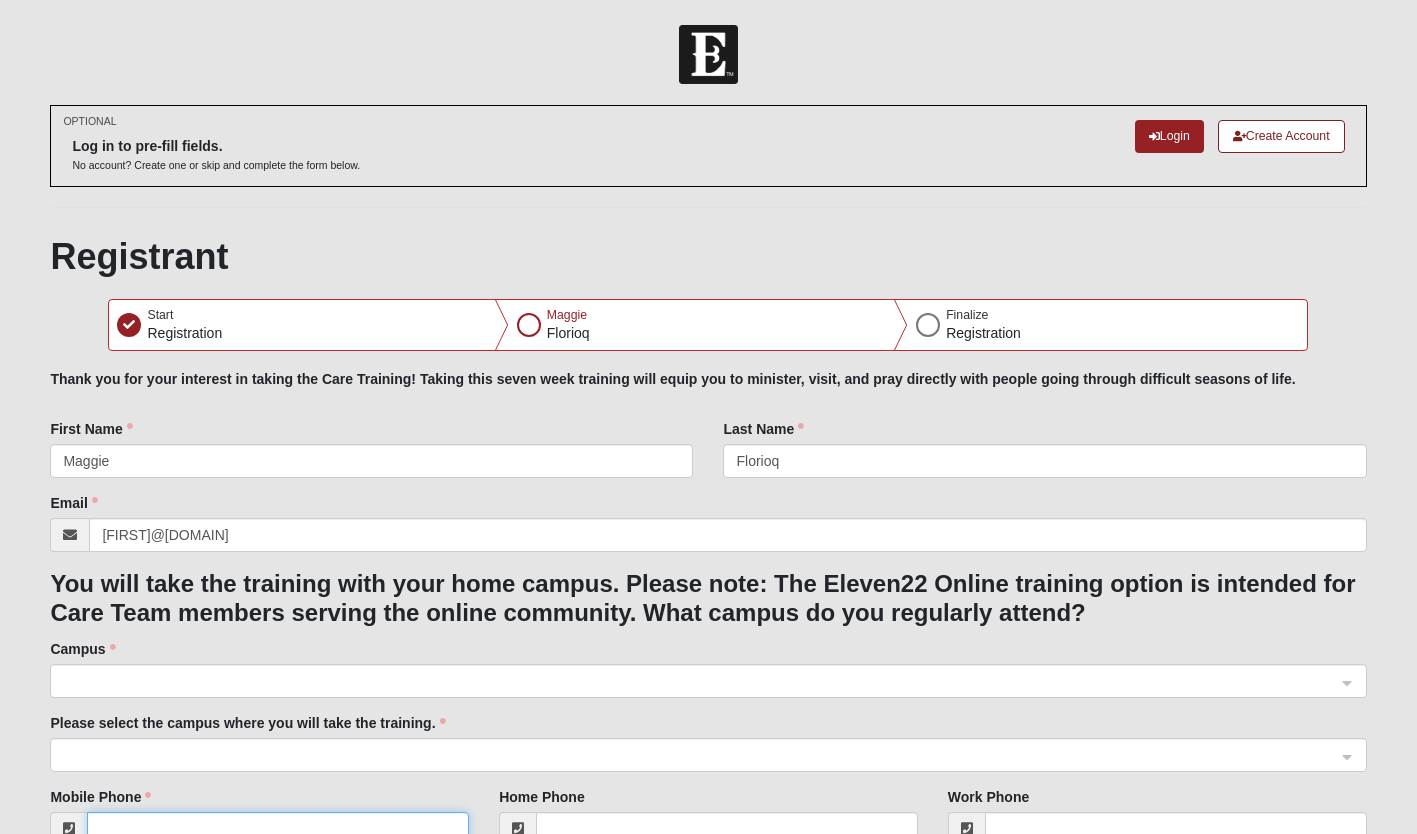 type on "([PHONE])" 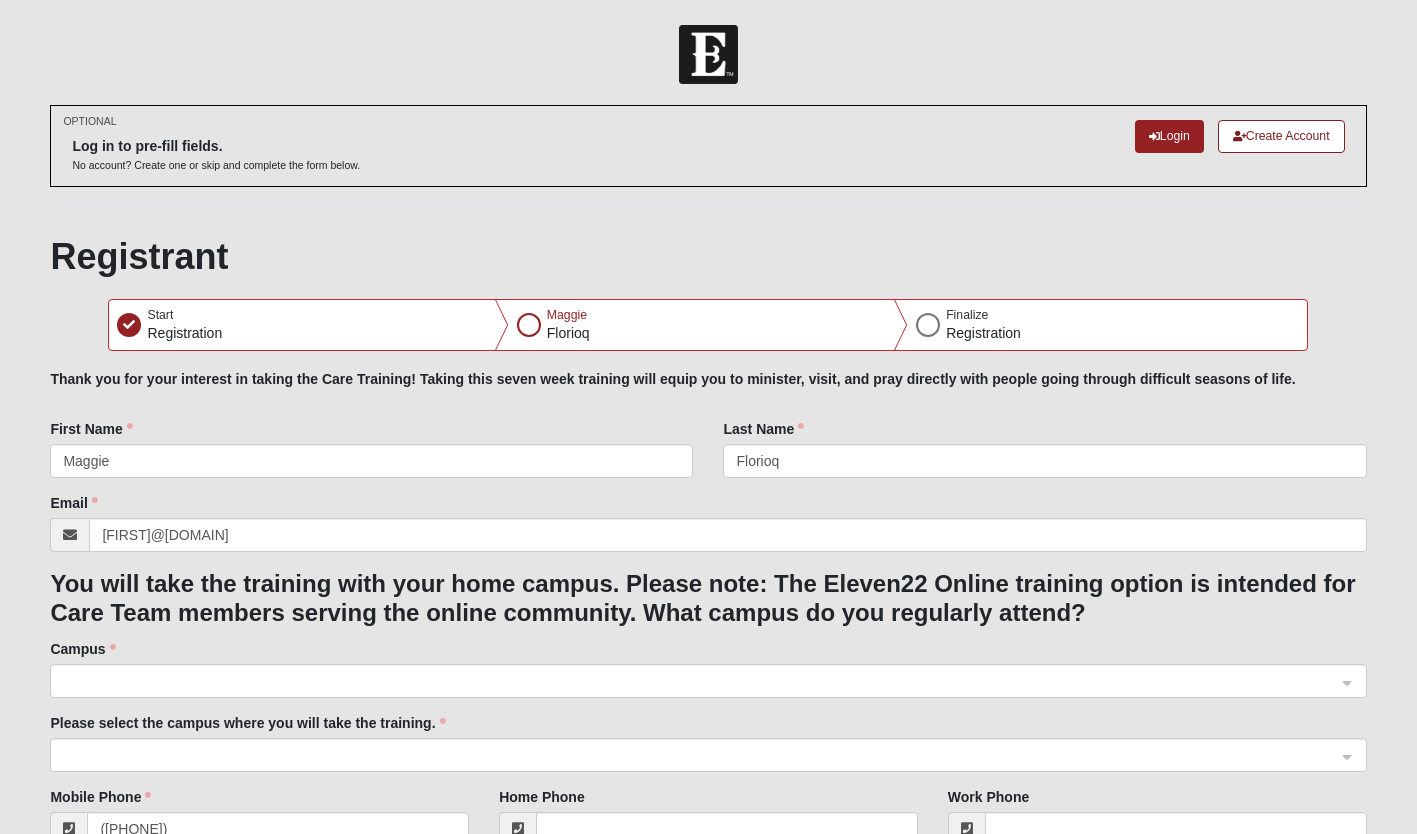 type on "[NUMBER] [STREET], [CITY], [STATE], [POSTAL_CODE]" 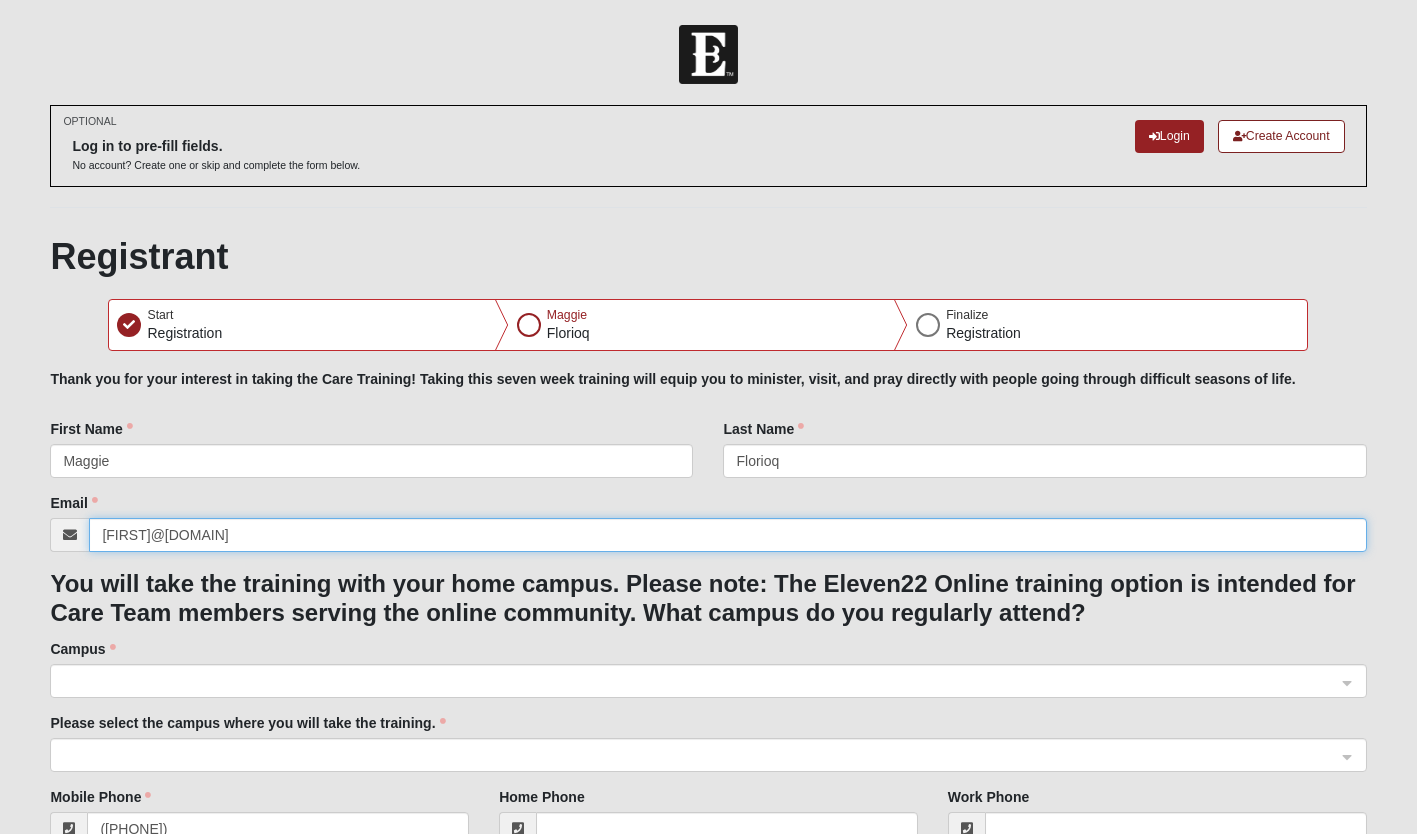 drag, startPoint x: 322, startPoint y: 546, endPoint x: 80, endPoint y: 502, distance: 245.96748 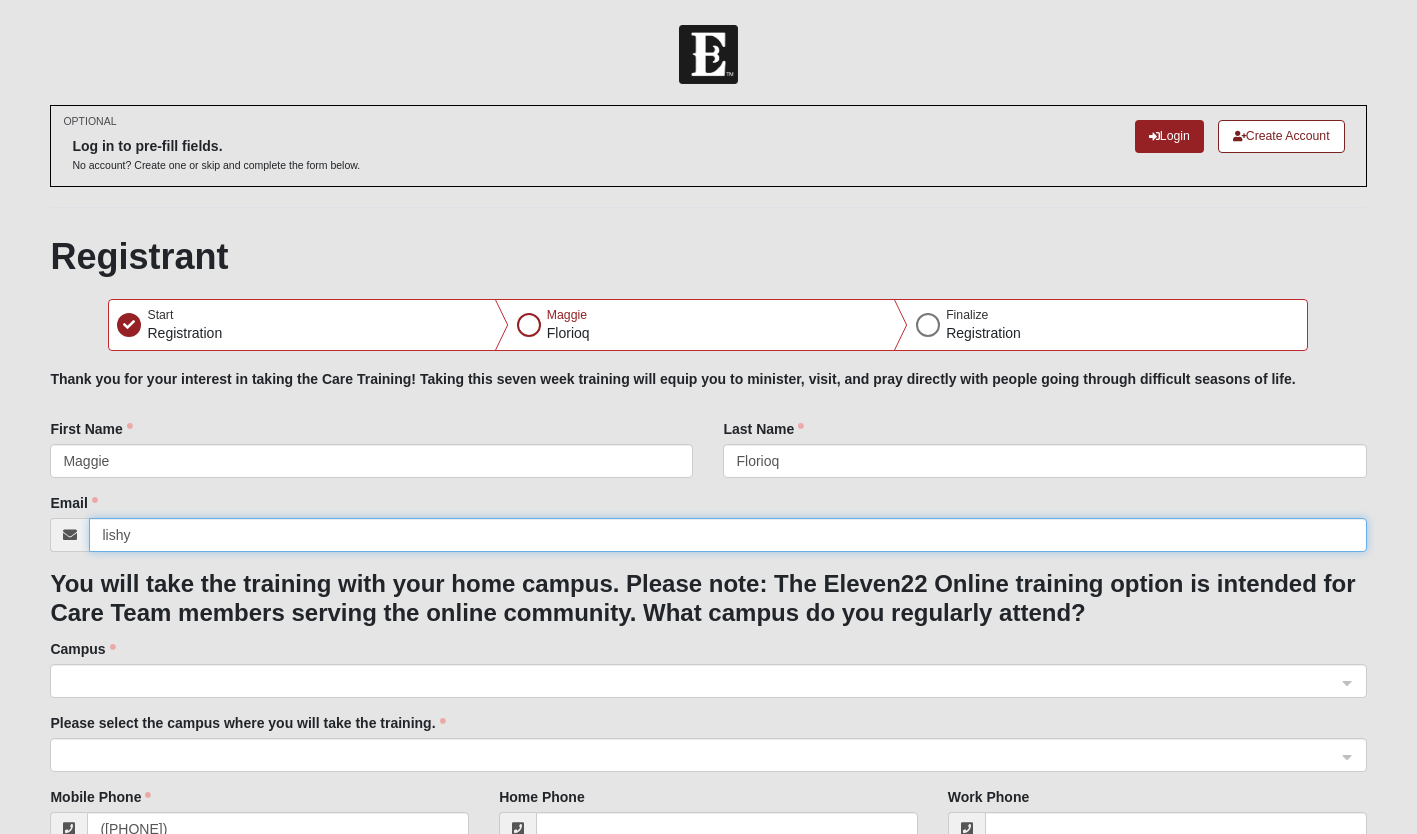 type on "[FIRST]@[DOMAIN]" 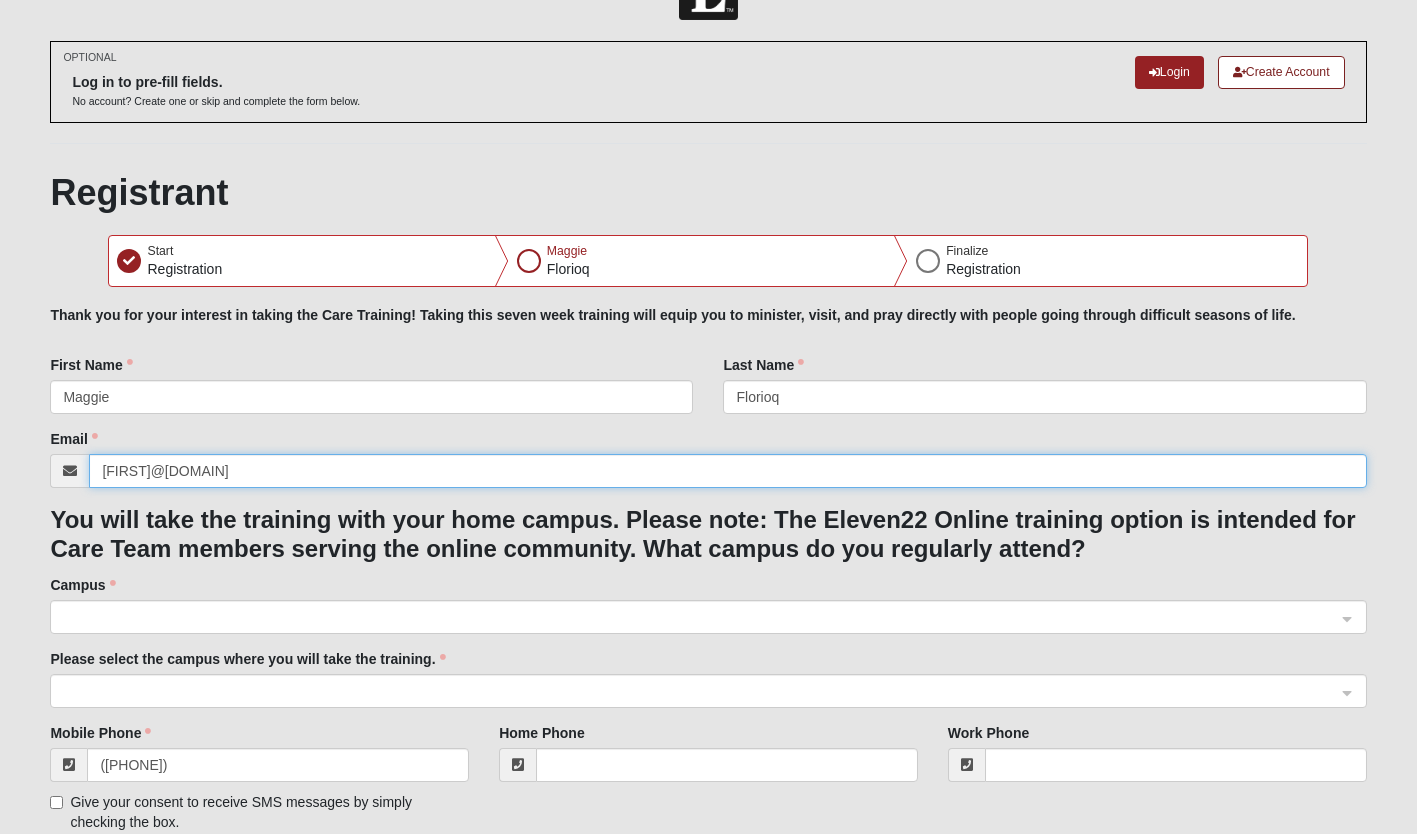 scroll, scrollTop: 100, scrollLeft: 0, axis: vertical 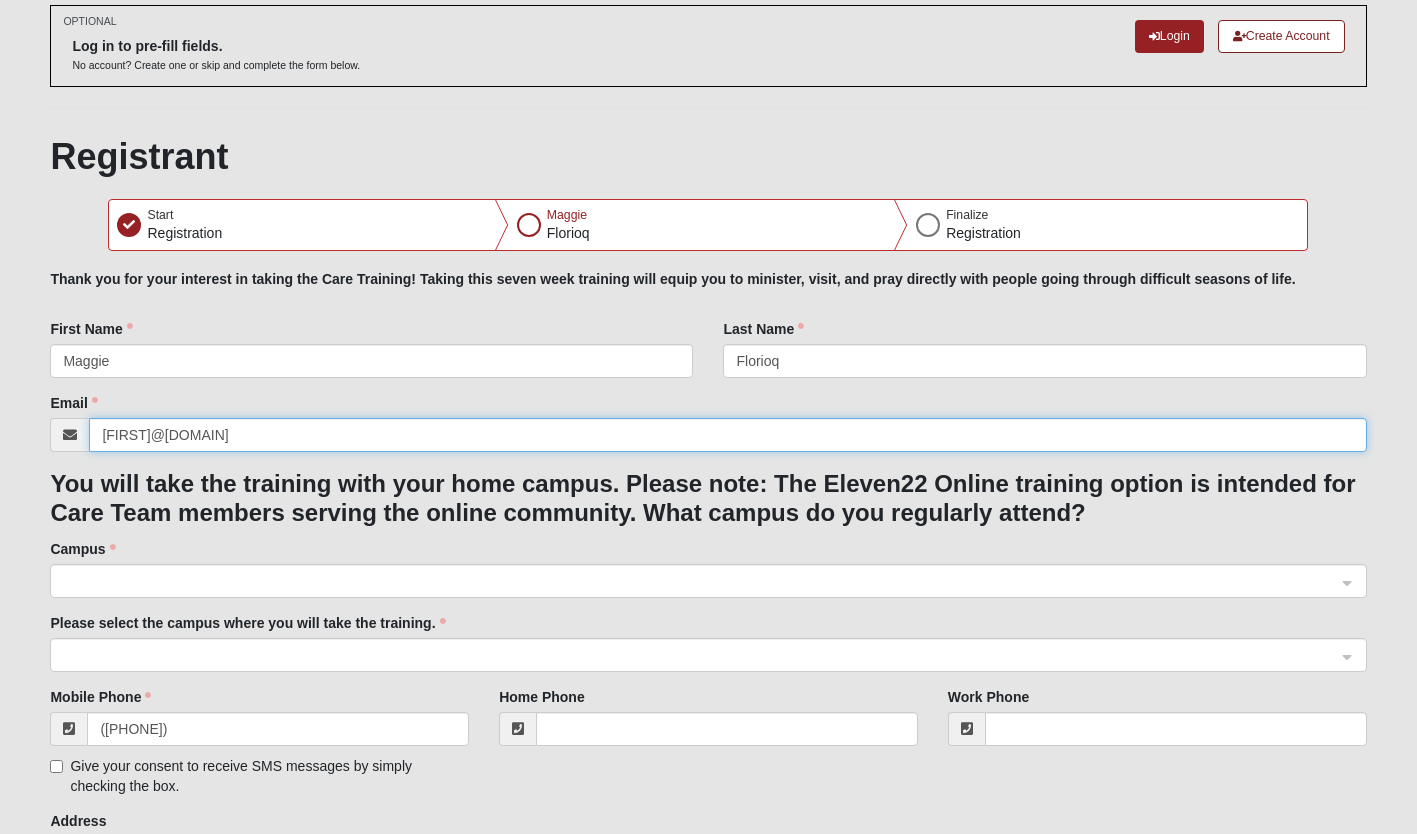 click 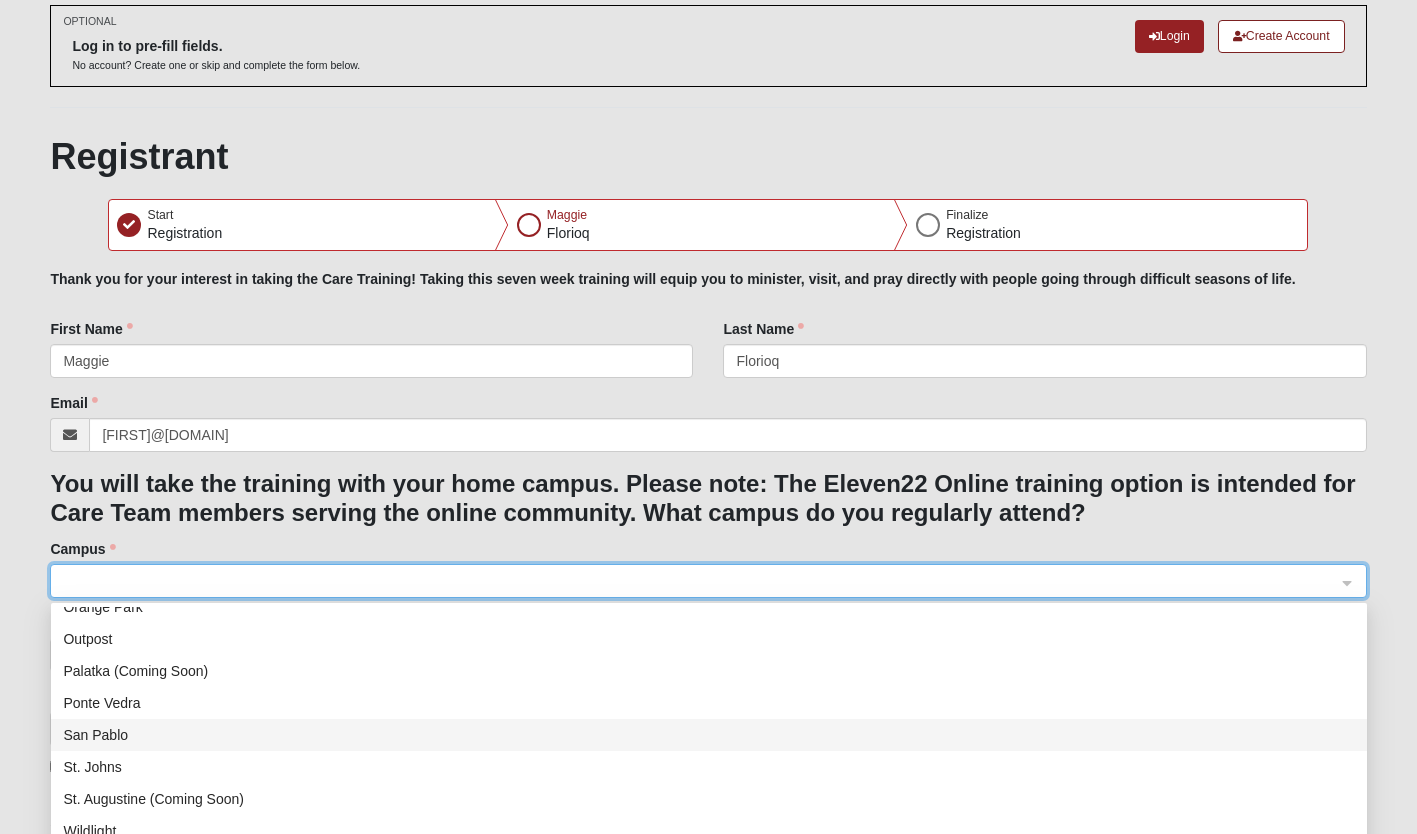 scroll, scrollTop: 256, scrollLeft: 0, axis: vertical 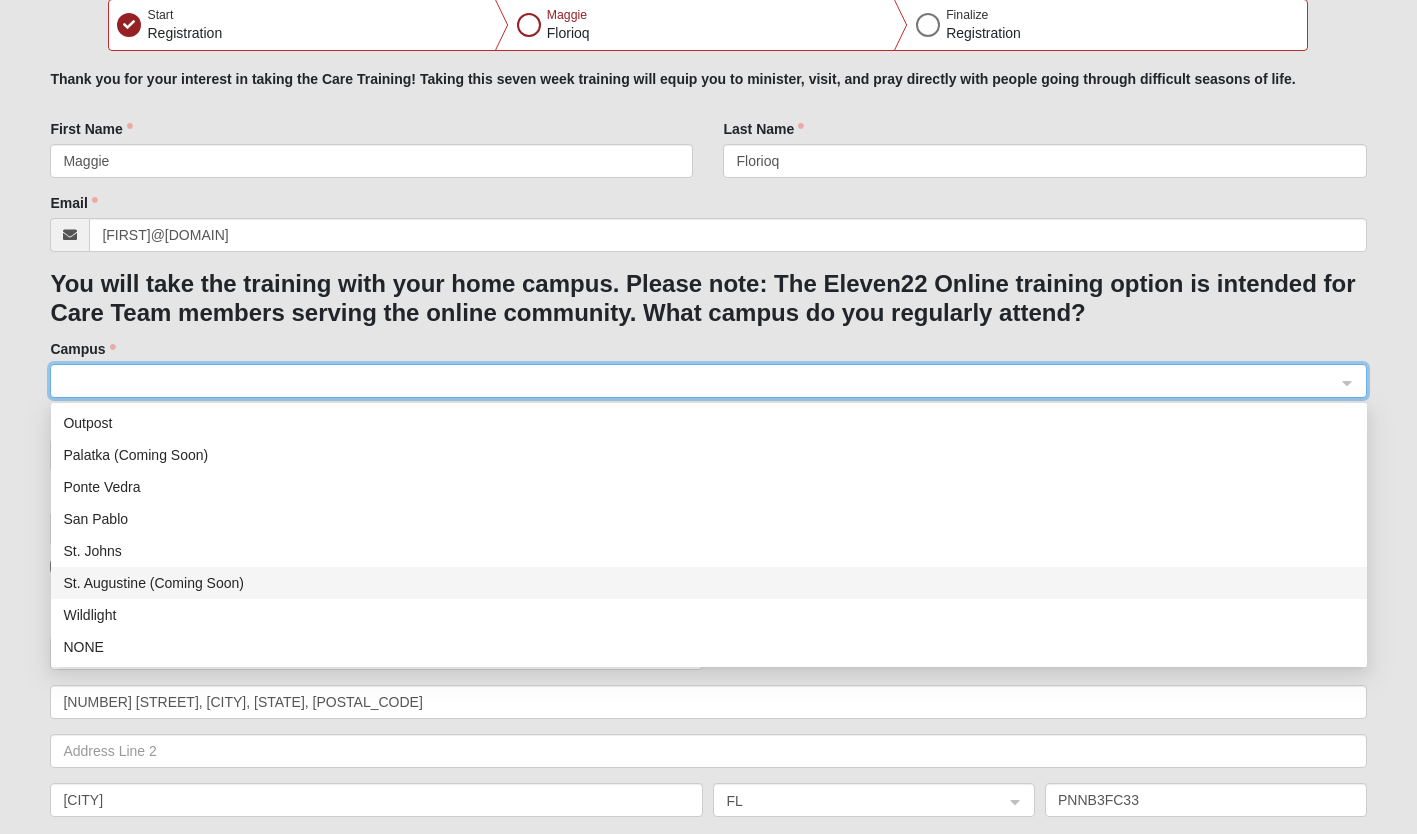 click on "St. Augustine (Coming Soon)" at bounding box center (709, 583) 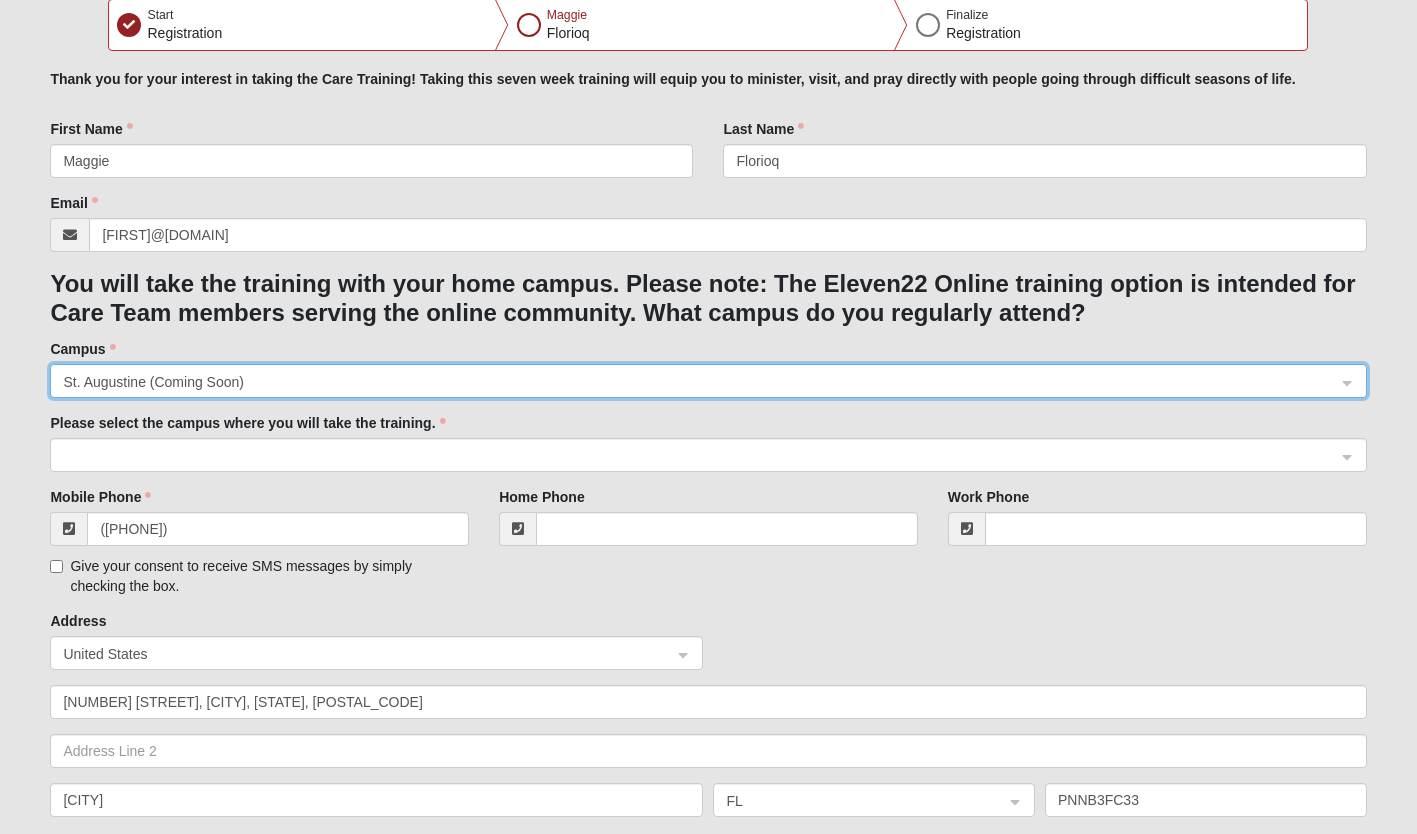 click 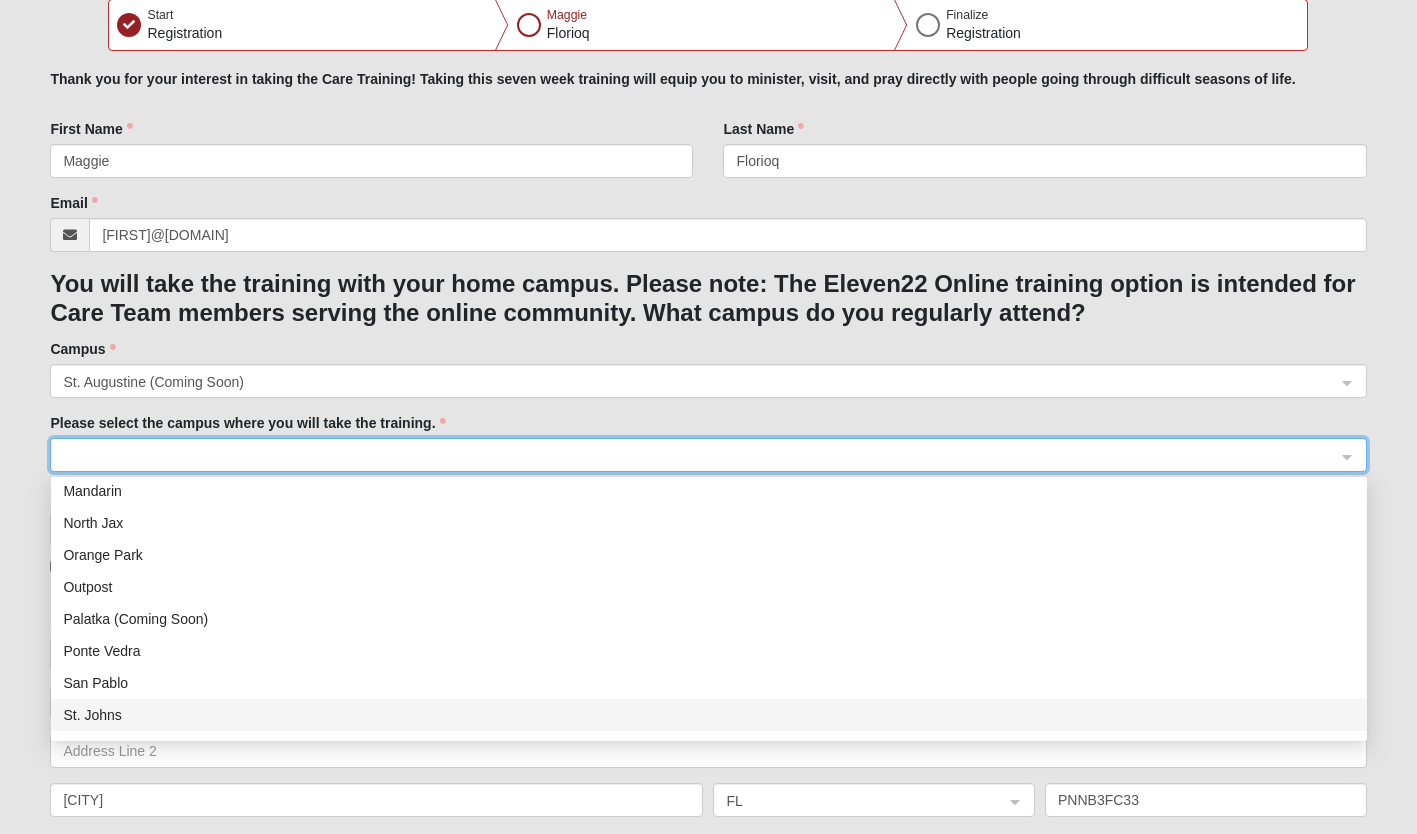 scroll, scrollTop: 56, scrollLeft: 0, axis: vertical 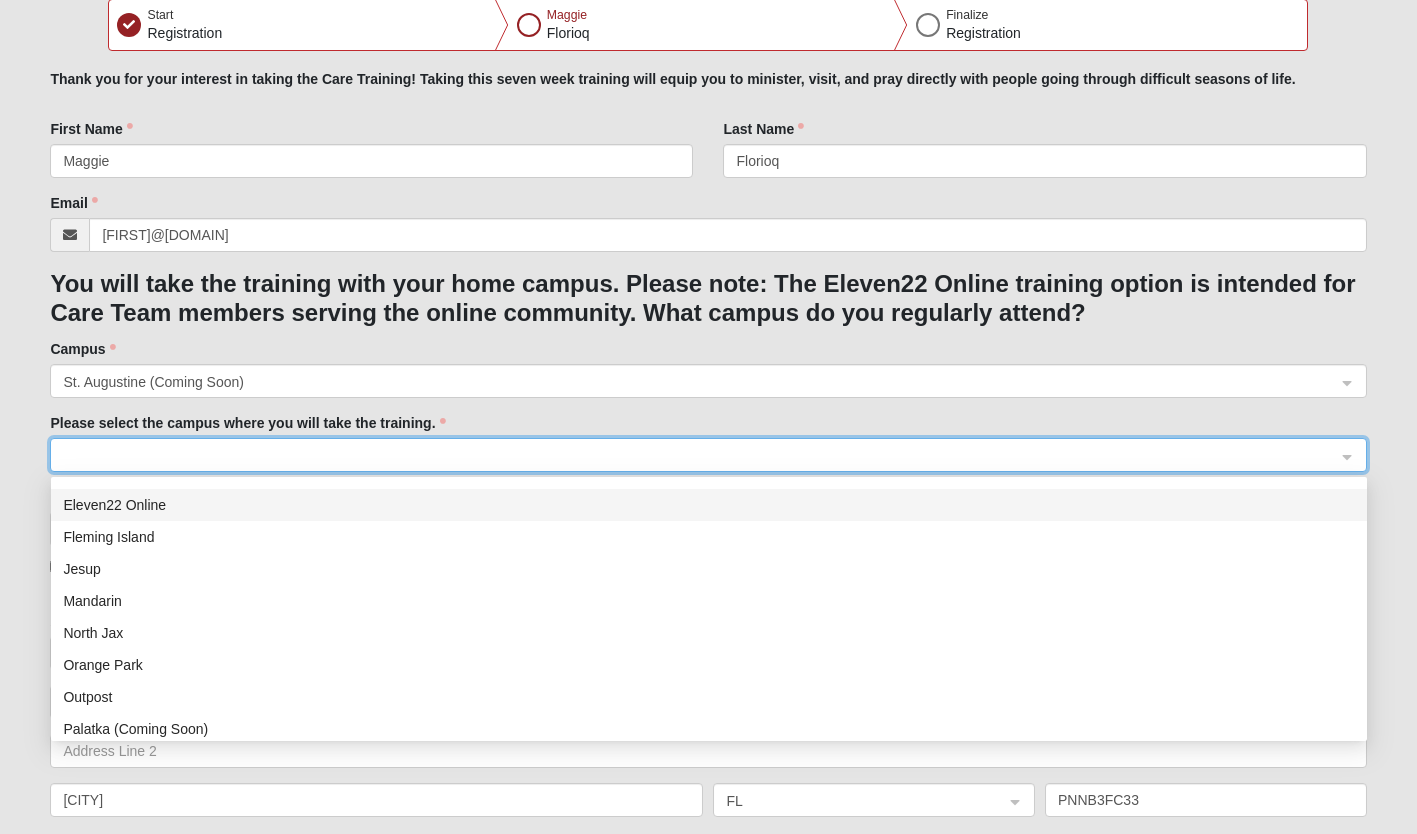 click on "Eleven22 Online" at bounding box center [709, 505] 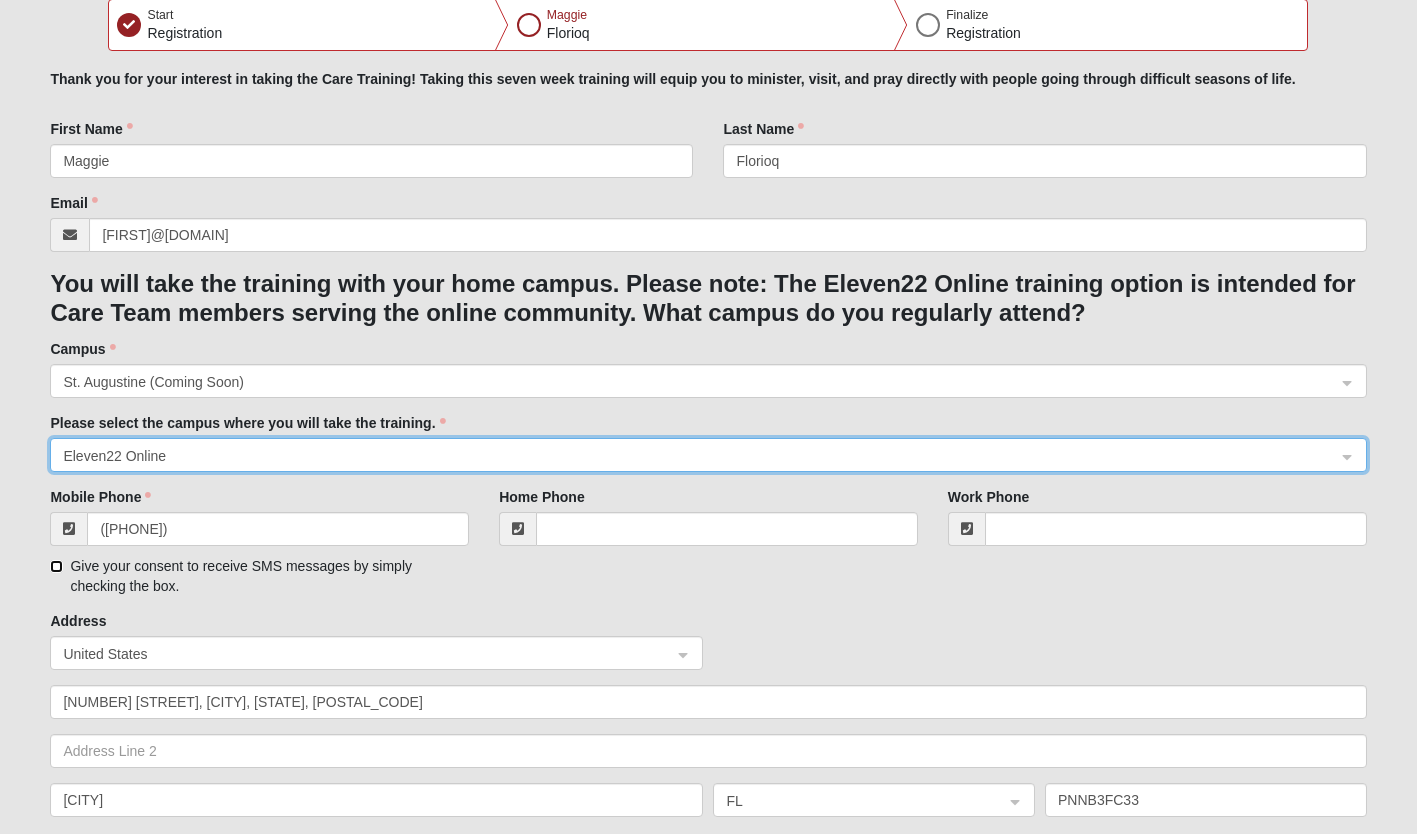 click on "Give your consent to receive SMS messages by simply checking the box." at bounding box center (56, 566) 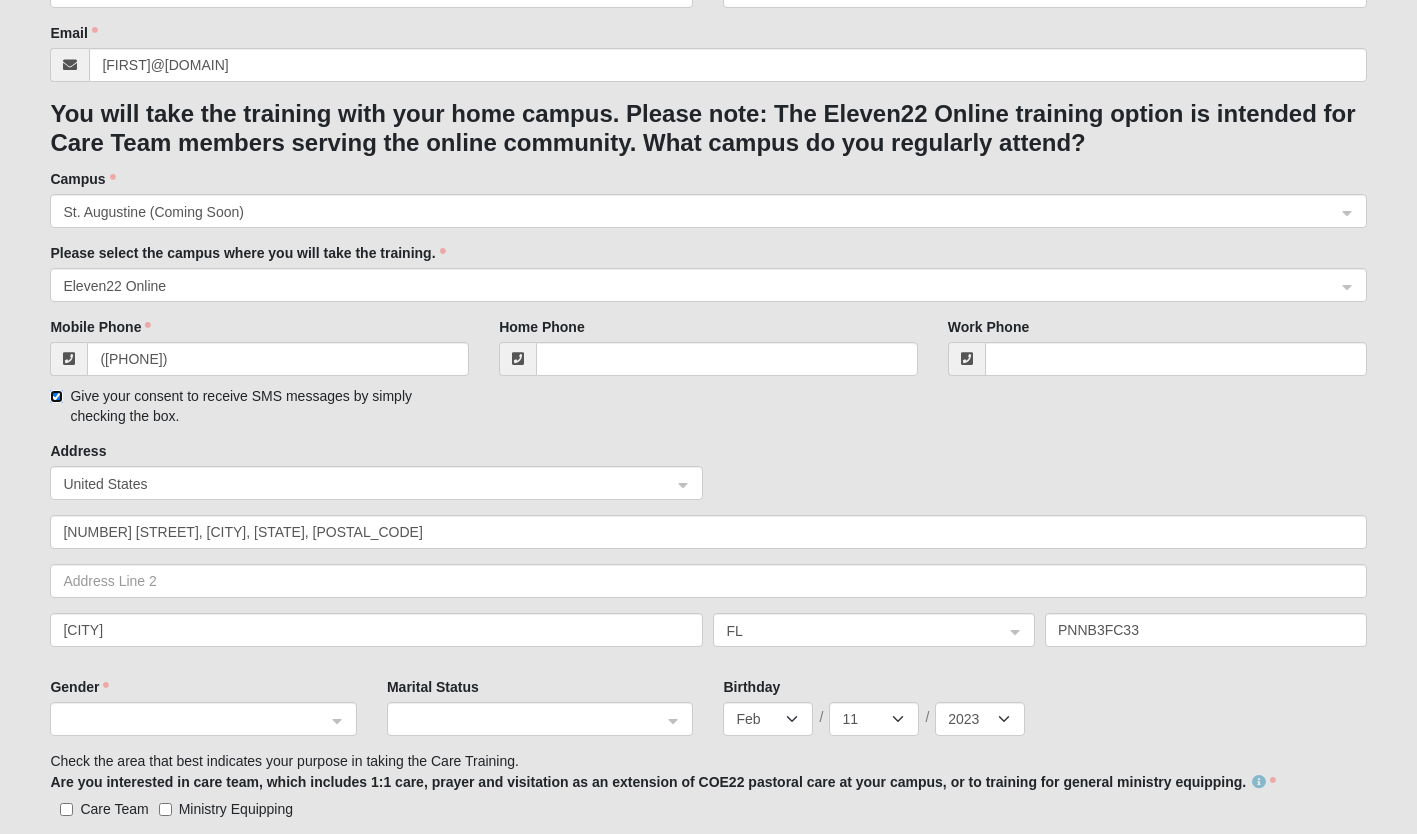 scroll, scrollTop: 500, scrollLeft: 0, axis: vertical 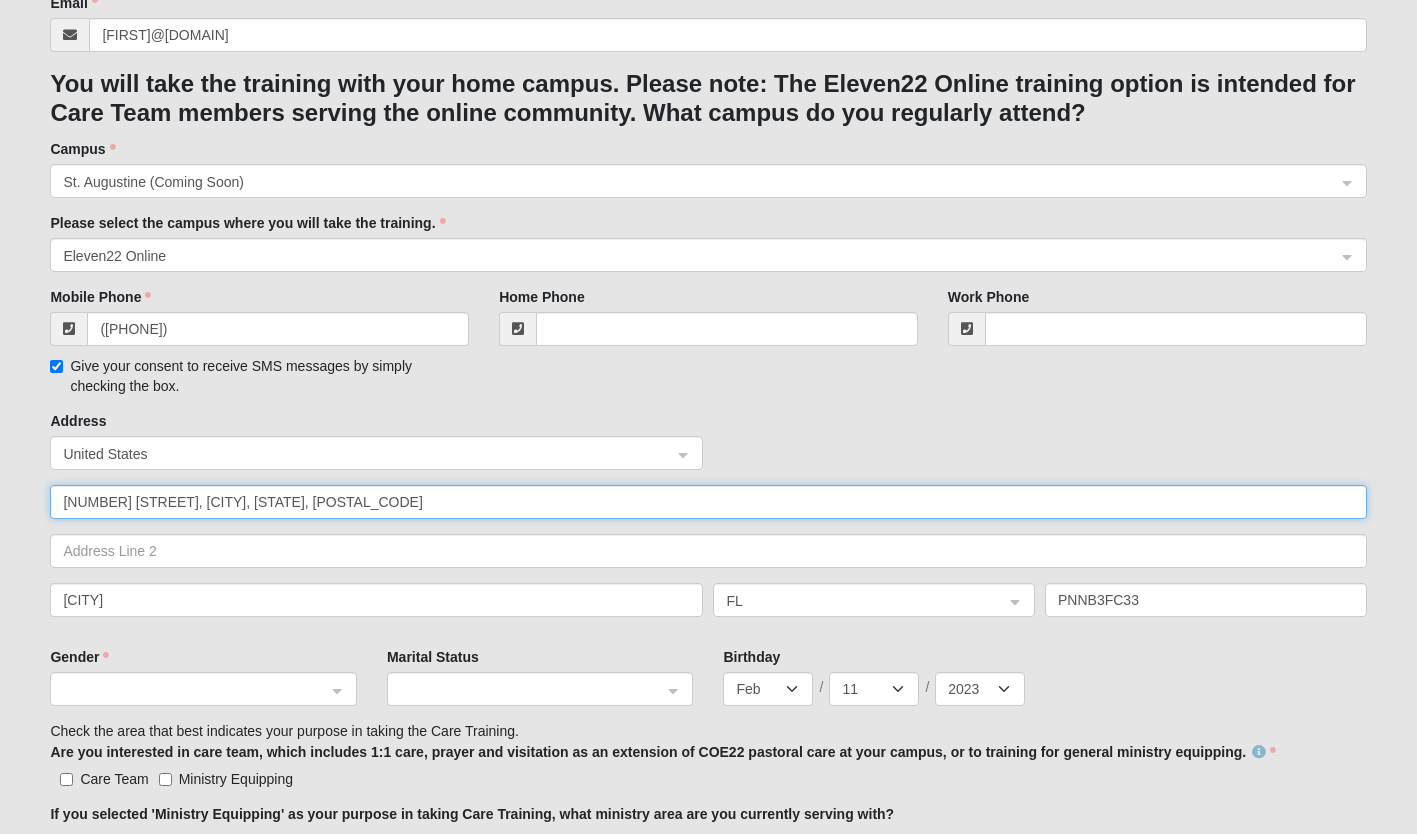 click on "[NUMBER] [STREET], [CITY], [STATE], [POSTAL_CODE]" 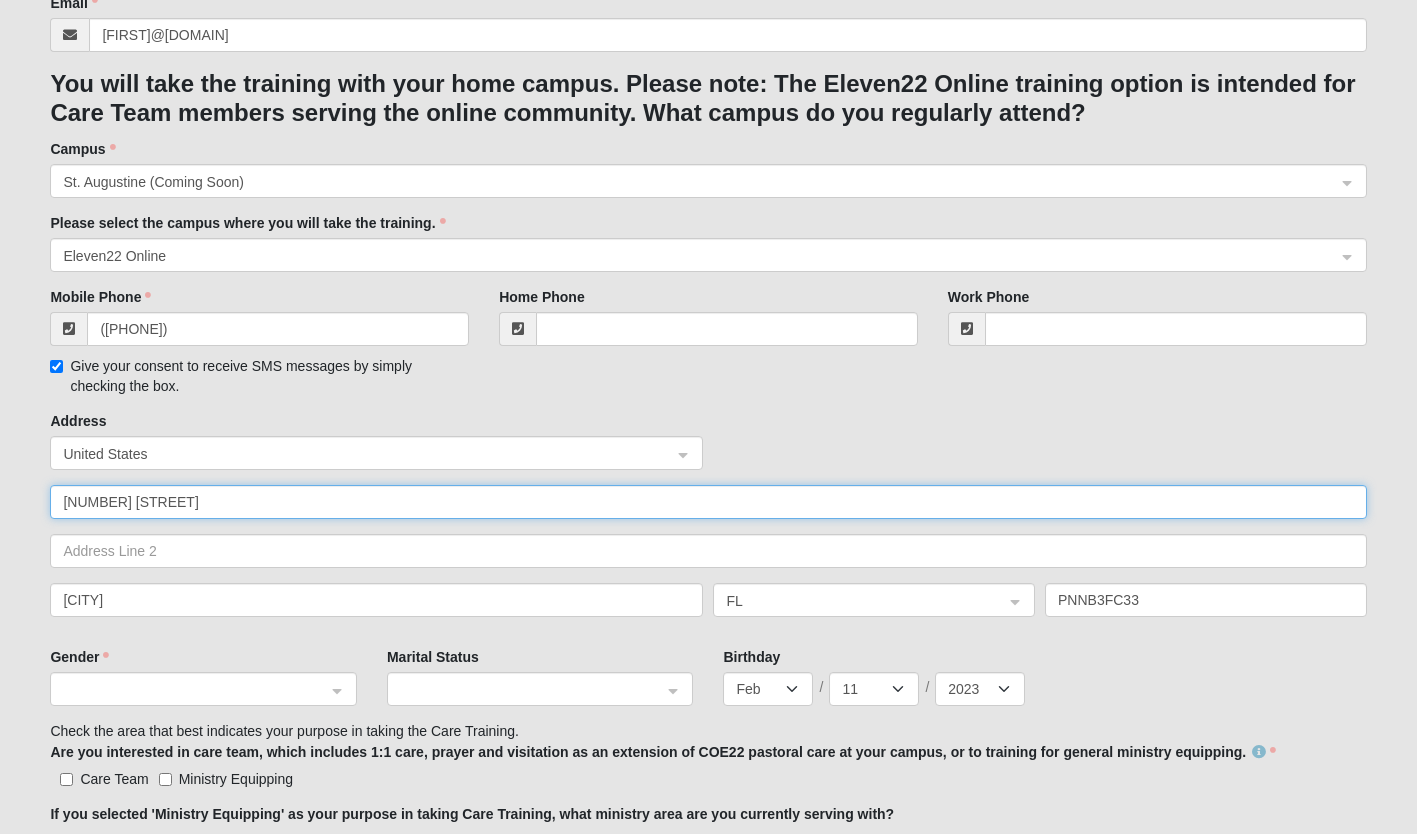 type on "[NUMBER] [STREET]" 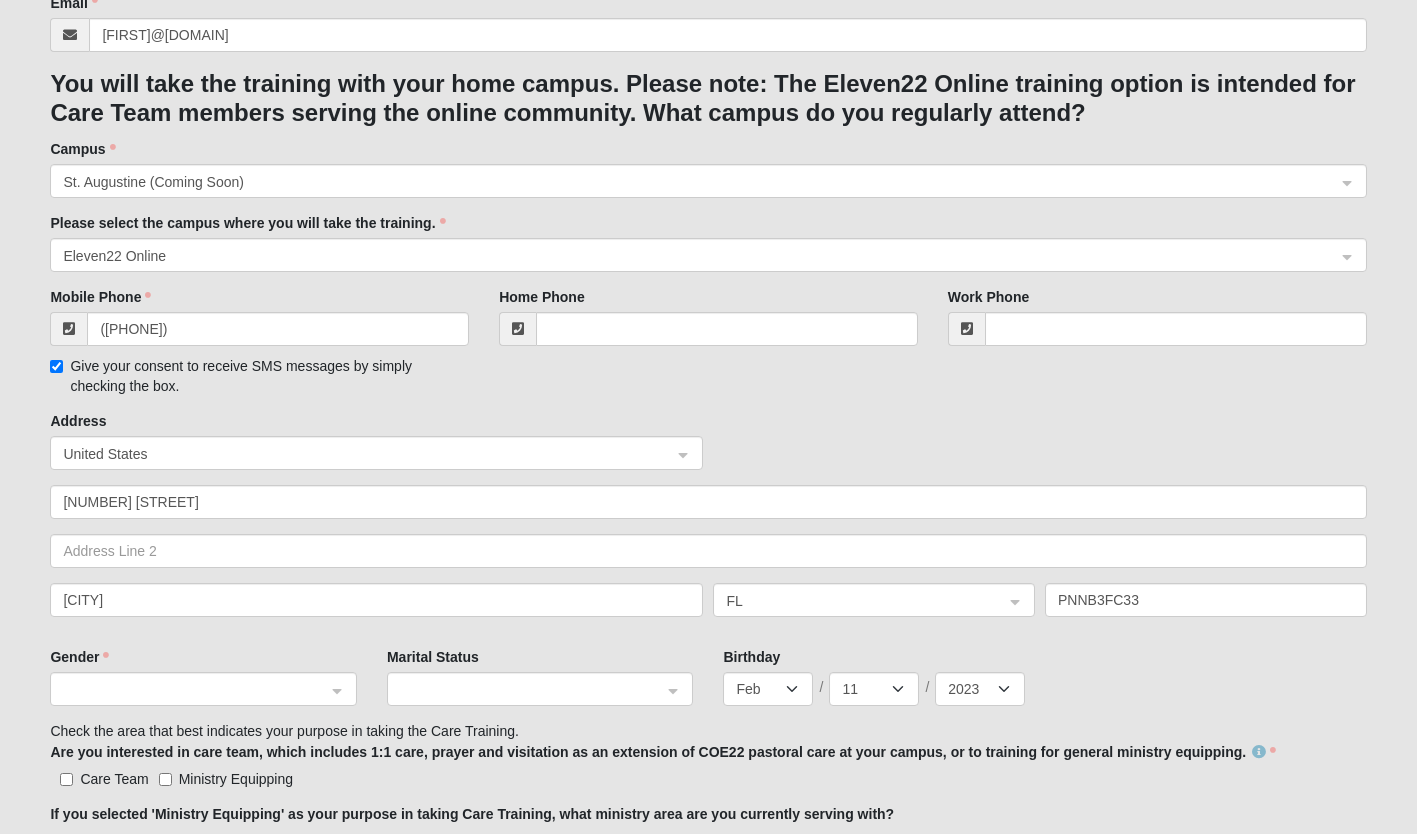 click on "Address      United States     [NUMBER] [STREET]         [CITY]     [STATE]     [POSTAL_CODE]" 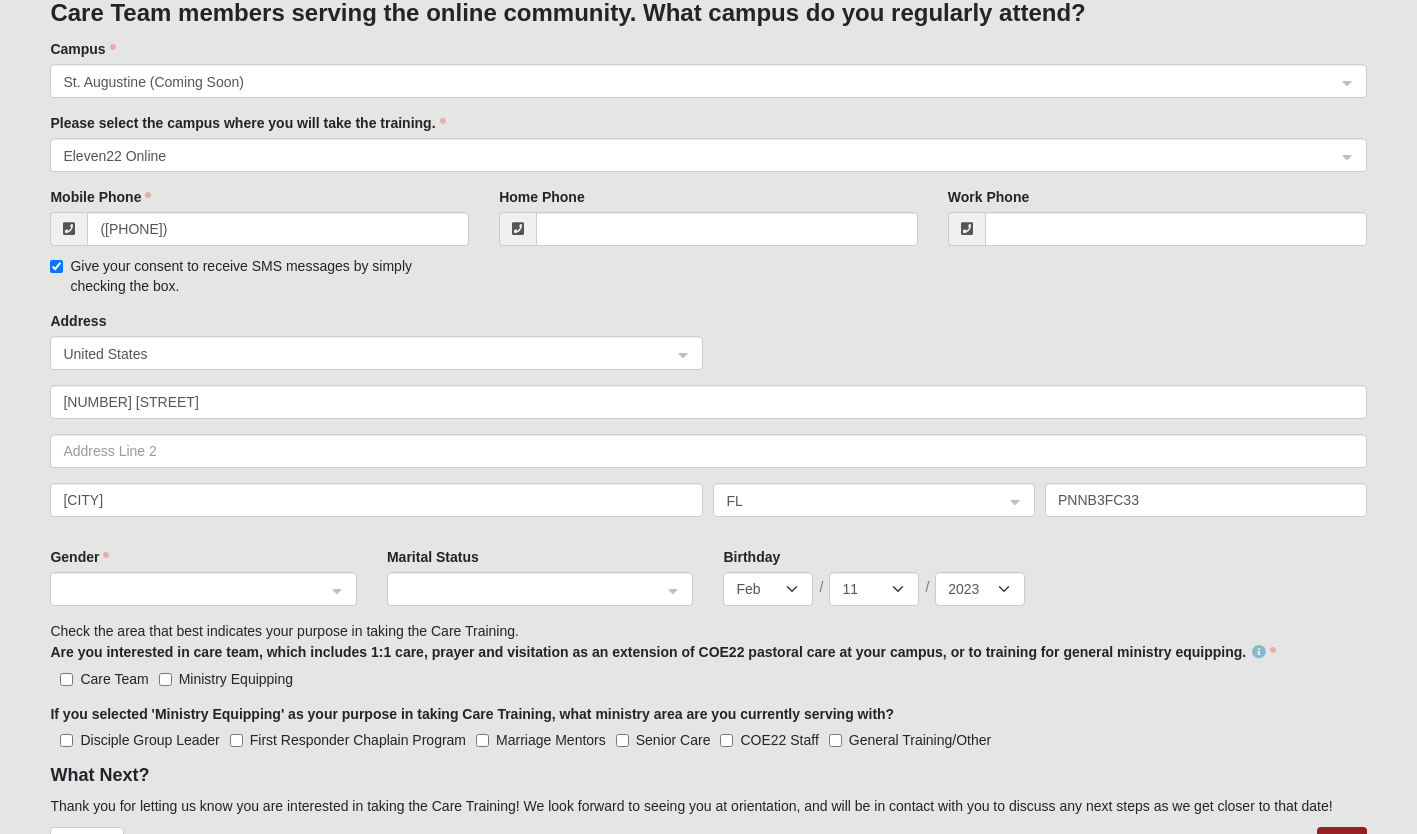 click 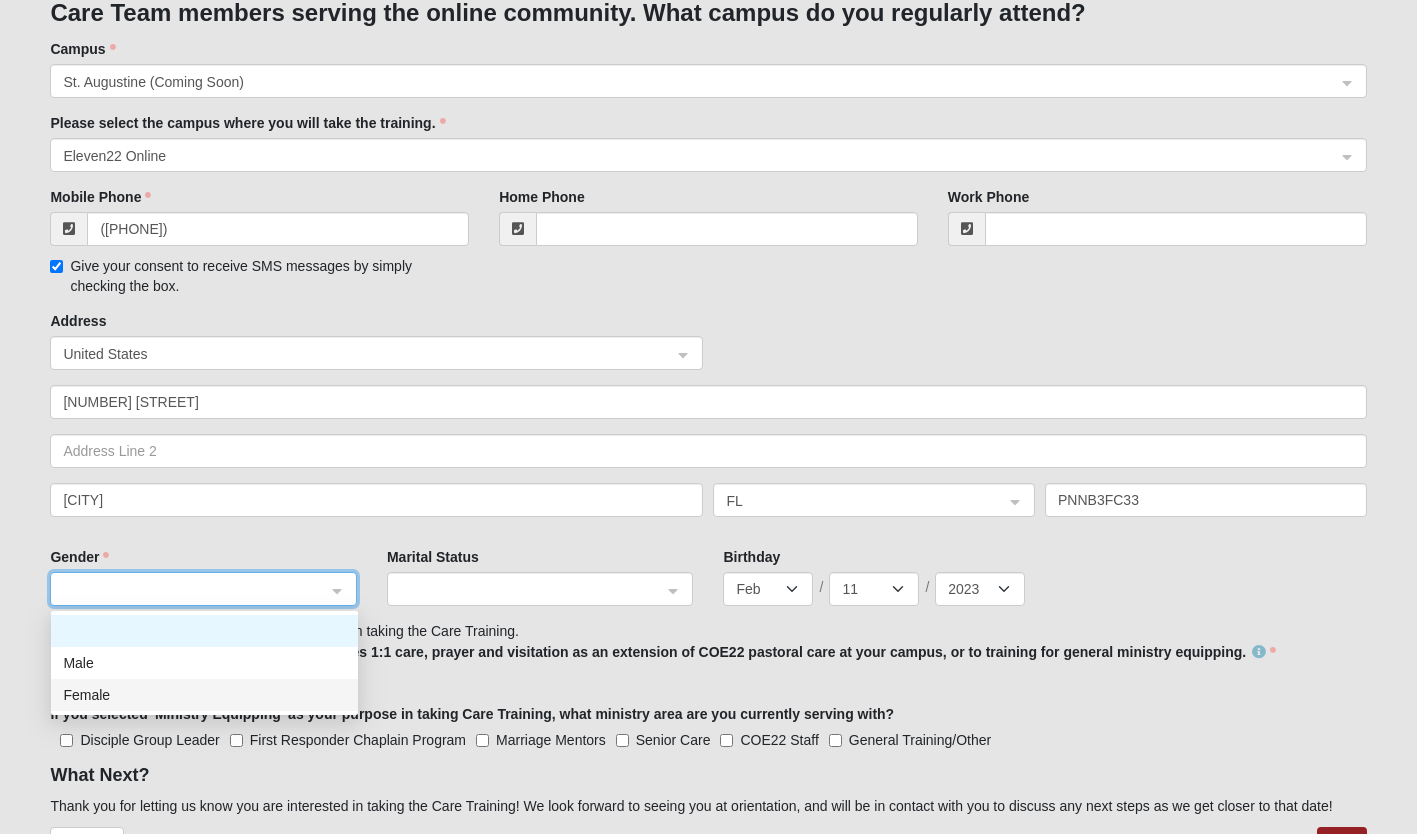 click on "Female" at bounding box center (204, 695) 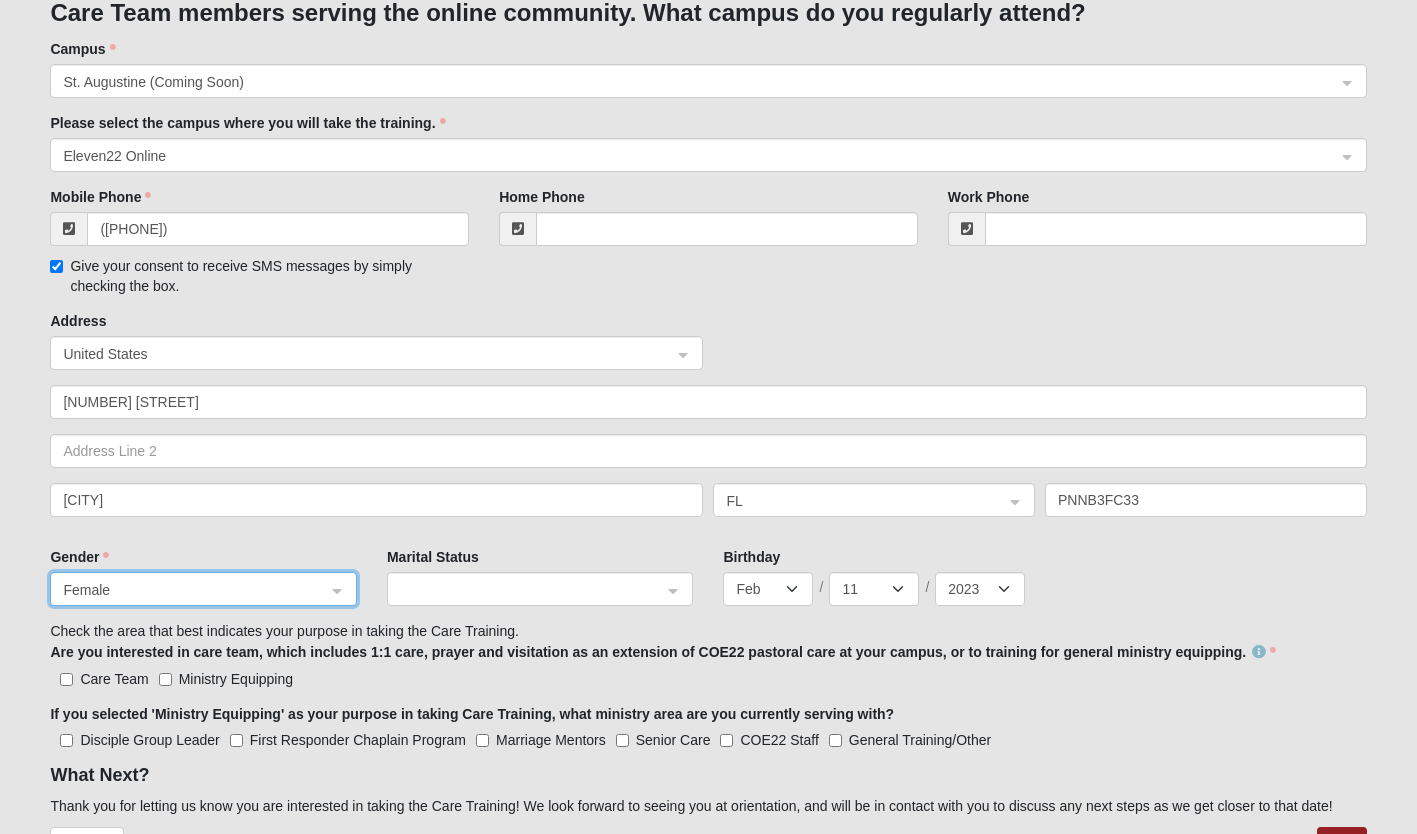 click 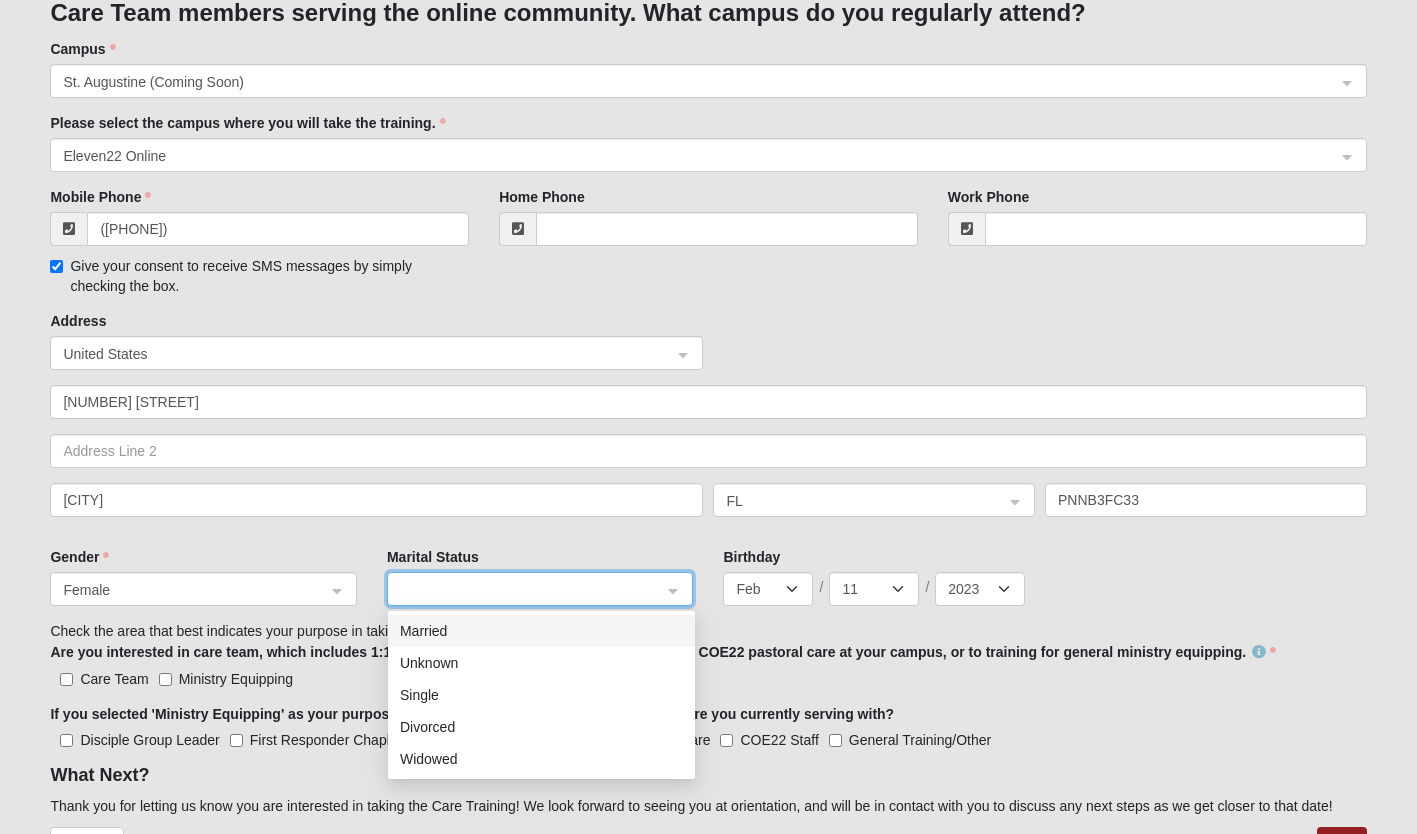 click on "Married" at bounding box center [541, 631] 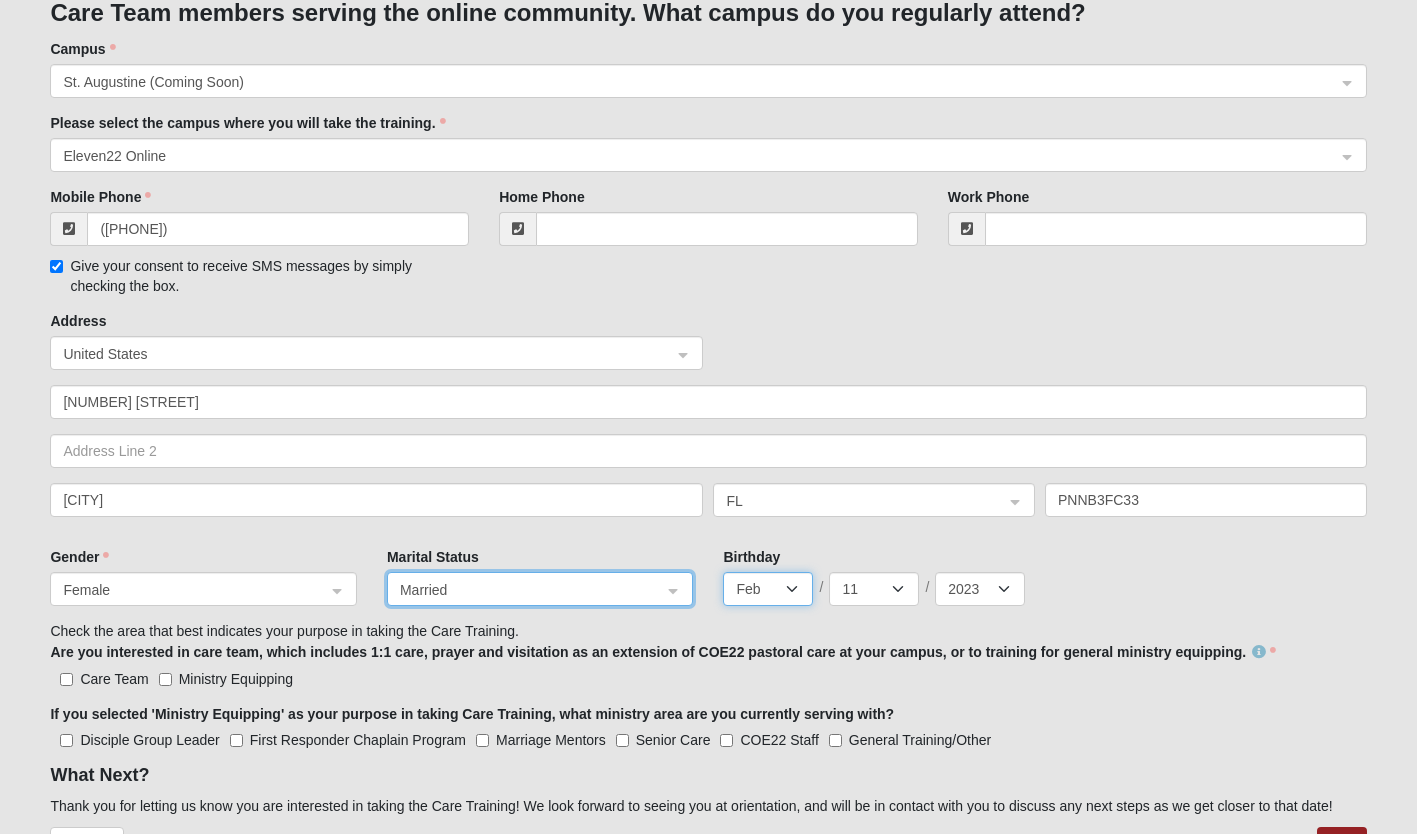 click on "Jan Feb Mar Apr May Jun Jul Aug Sep Oct Nov Dec" at bounding box center [768, 589] 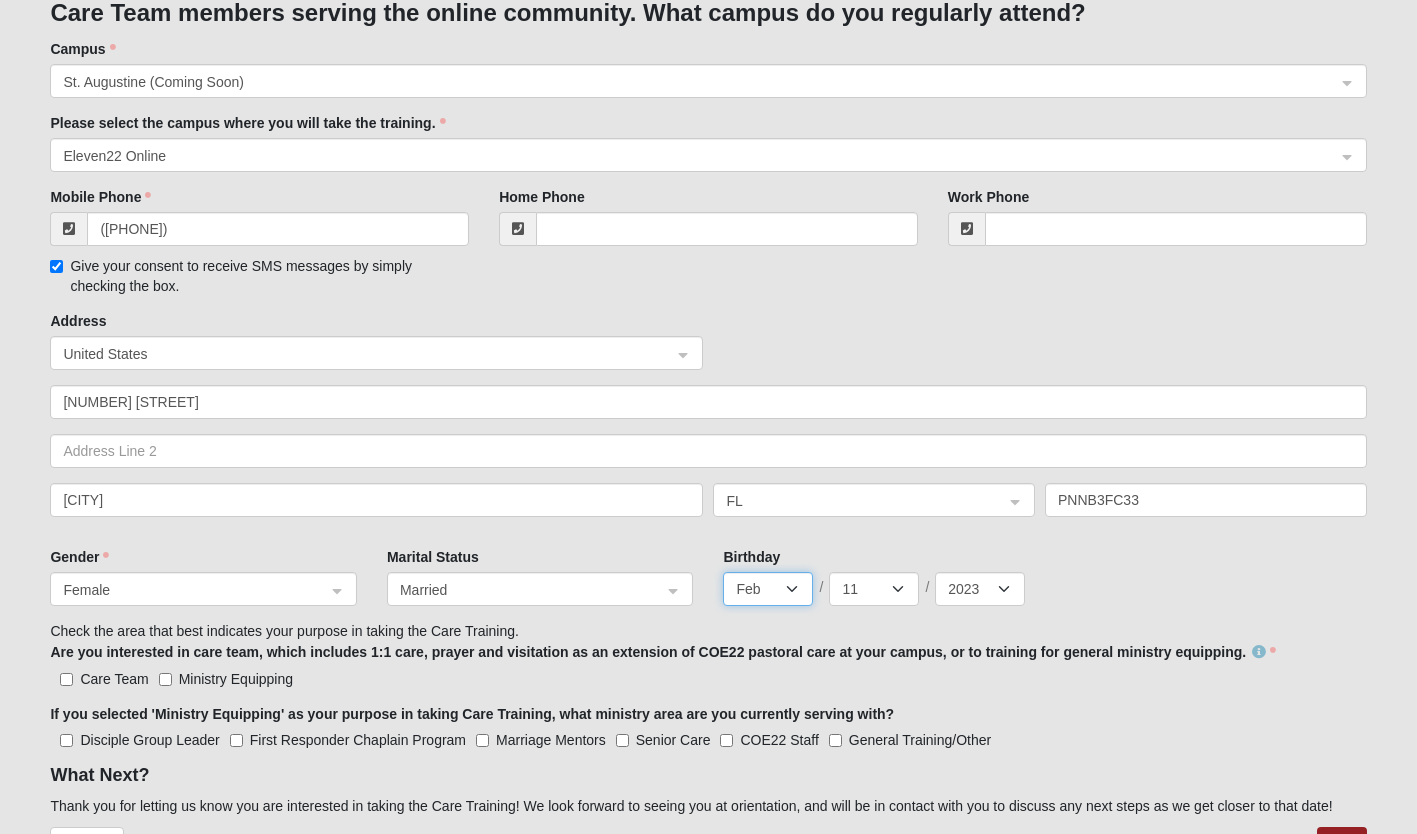click on "Jan Feb Mar Apr May Jun Jul Aug Sep Oct Nov Dec" at bounding box center (768, 589) 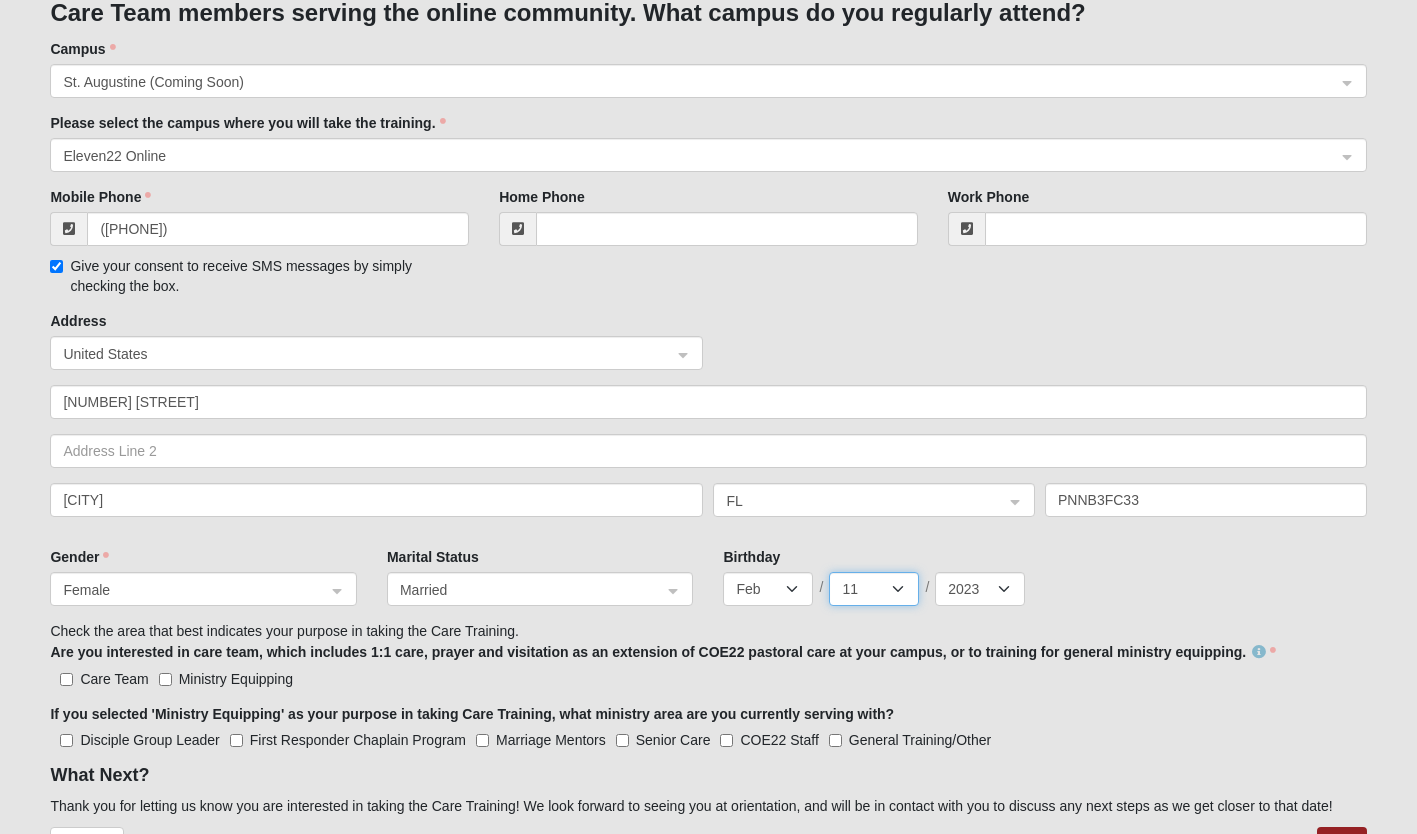 click on "1 2 3 4 5 6 7 8 9 10 11 12 13 14 15 16 17 18 19 20 21 22 23 24 25 26 27 28" at bounding box center (874, 589) 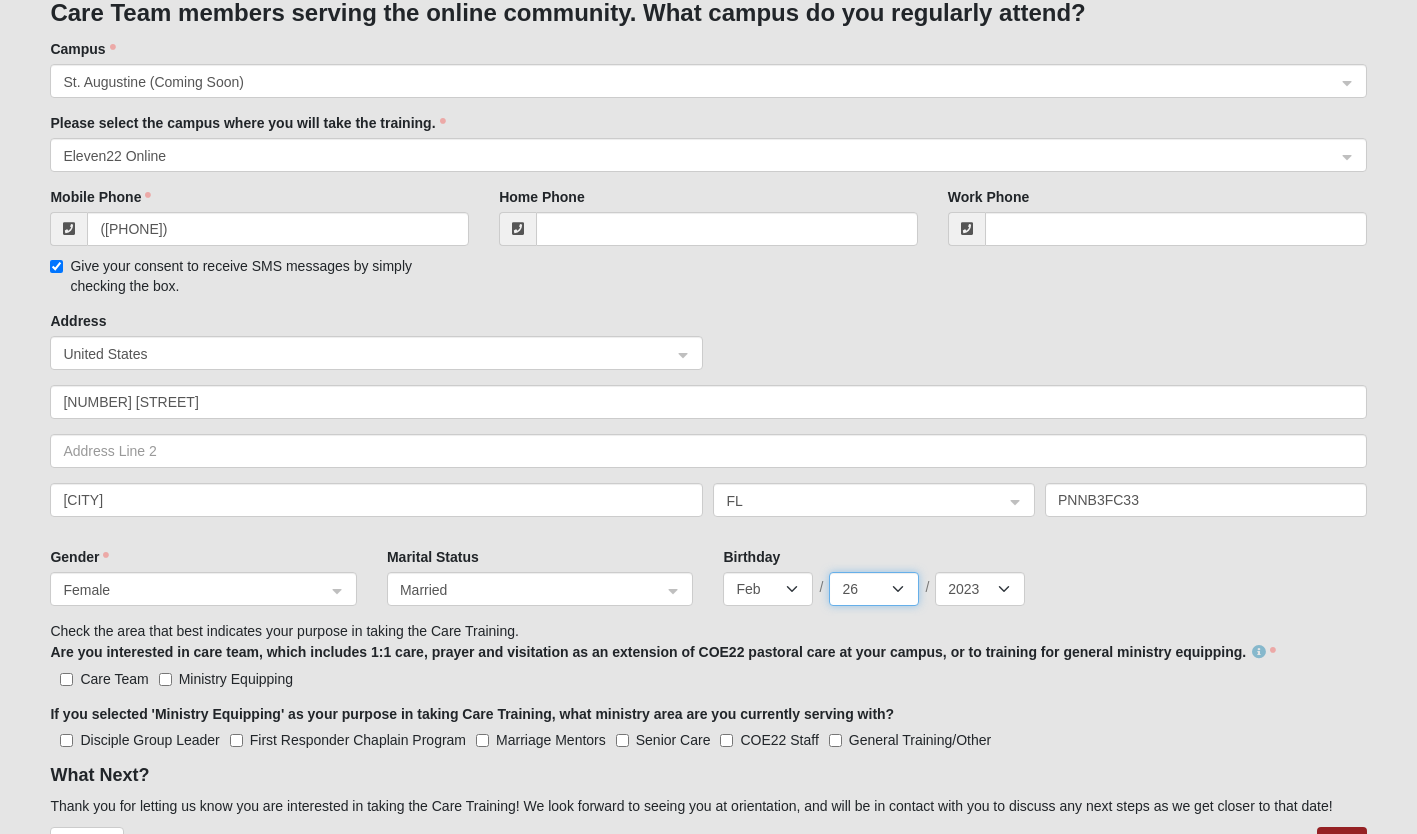 click on "1 2 3 4 5 6 7 8 9 10 11 12 13 14 15 16 17 18 19 20 21 22 23 24 25 26 27 28" at bounding box center (874, 589) 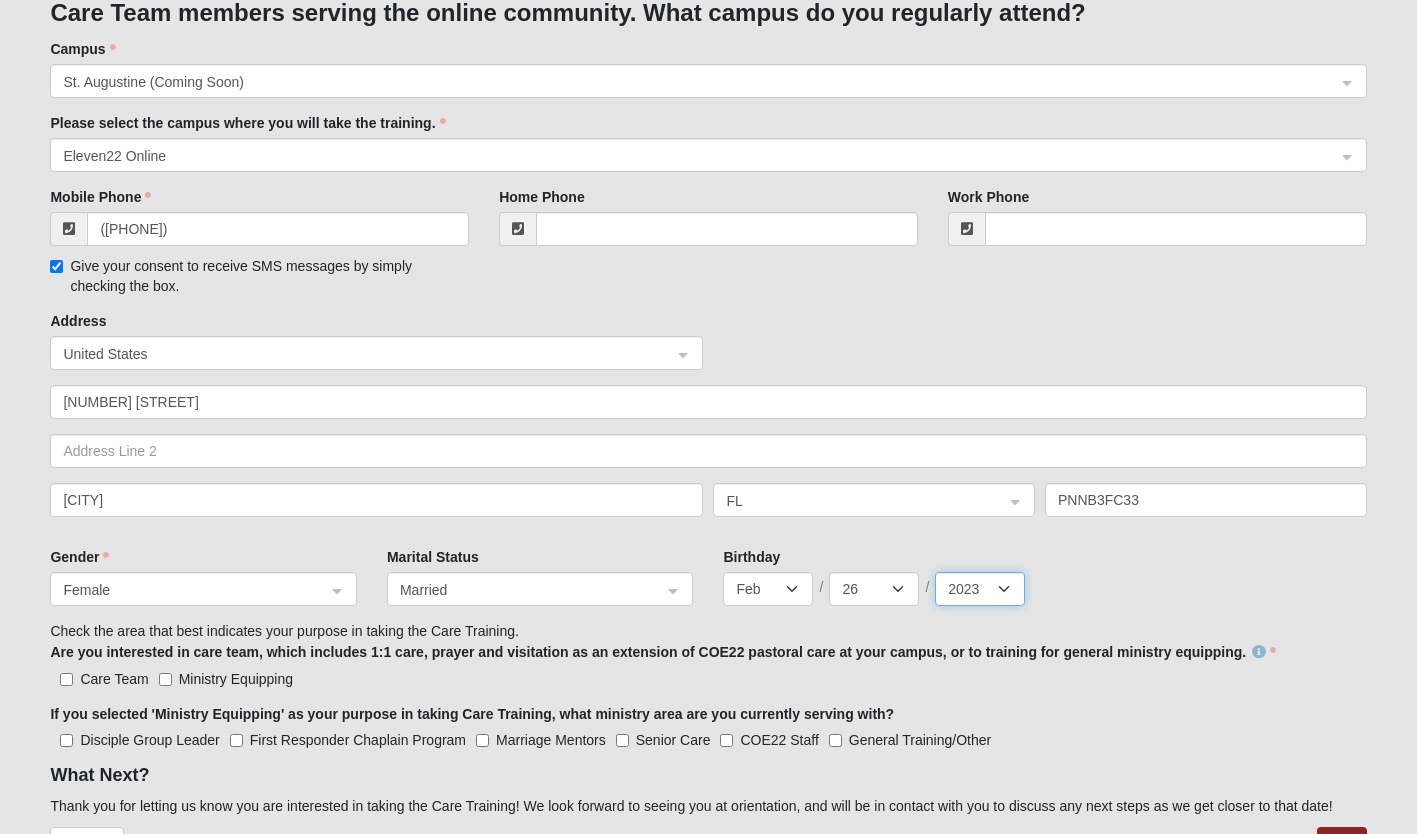 click on "2025 2024 2023 2022 2021 2020 2019 2018 2017 2016 2015 2014 2013 2012 2011 2010 2009 2008 2007 2006 2005 2004 2003 2002 2001 2000 1999 1998 1997 1996 1995 1994 1993 1992 1991 1990 1989 1988 1987 1986 1985 1984 1983 1982 1981 1980 1979 1978 1977 1976 1975 1974 1973 1972 1971 1970 1969 1968 1967 1966 1965 1964 1963 1962 1961 1960 1959 1958 1957 1956 1955 1954 1953 1952 1951 1950 1949 1948 1947 1946 1945 1944 1943 1942 1941 1940 1939 1938 1937 1936 1935 1934 1933 1932 1931 1930 1929 1928 1927 1926 1925 1924 1923 1922 1921 1920 1919 1918 1917 1916 1915 1914 1913 1912 1911 1910 1909 1908 1907 1906 1905 1904 1903 1902 1901 1900" at bounding box center [980, 589] 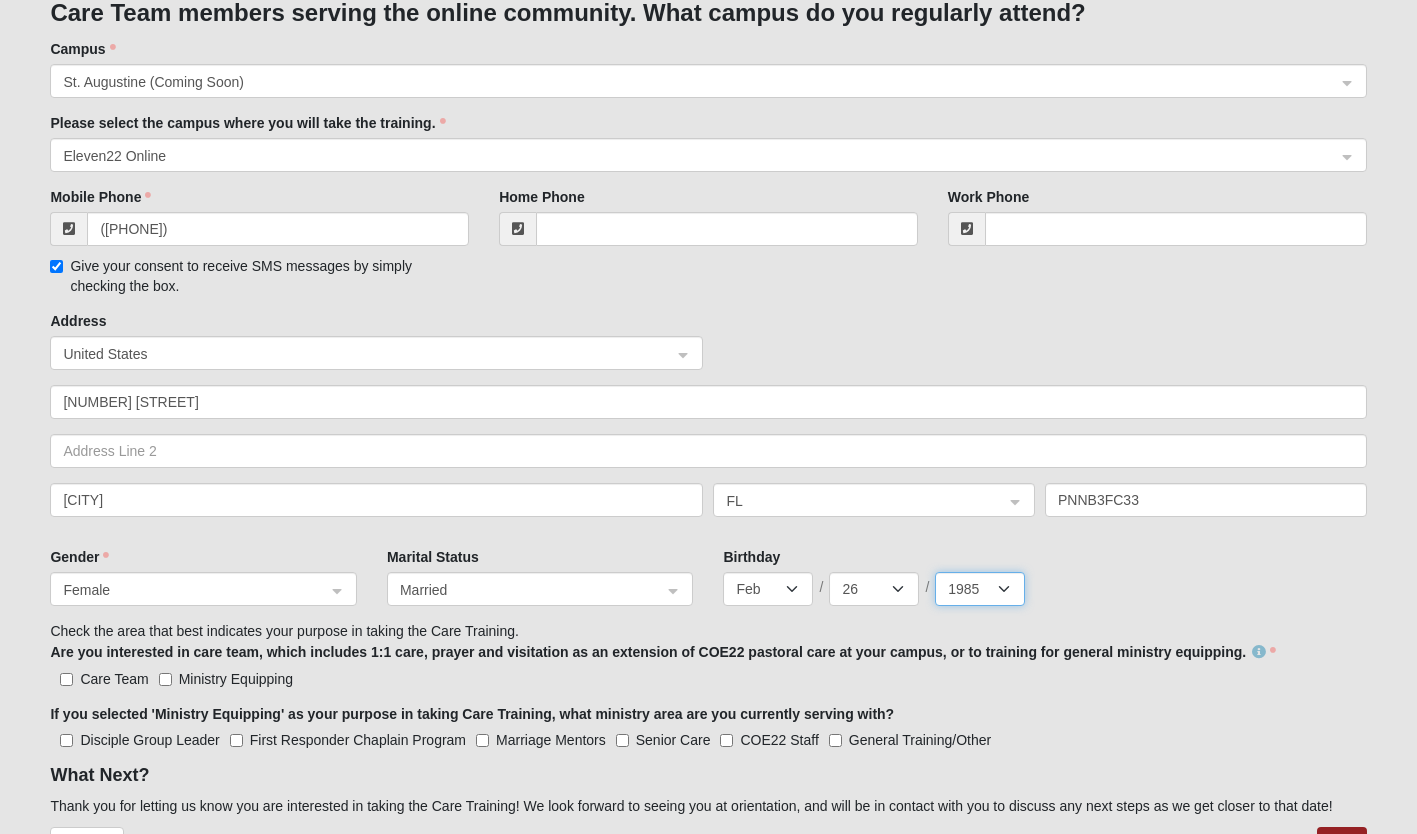 click on "2025 2024 2023 2022 2021 2020 2019 2018 2017 2016 2015 2014 2013 2012 2011 2010 2009 2008 2007 2006 2005 2004 2003 2002 2001 2000 1999 1998 1997 1996 1995 1994 1993 1992 1991 1990 1989 1988 1987 1986 1985 1984 1983 1982 1981 1980 1979 1978 1977 1976 1975 1974 1973 1972 1971 1970 1969 1968 1967 1966 1965 1964 1963 1962 1961 1960 1959 1958 1957 1956 1955 1954 1953 1952 1951 1950 1949 1948 1947 1946 1945 1944 1943 1942 1941 1940 1939 1938 1937 1936 1935 1934 1933 1932 1931 1930 1929 1928 1927 1926 1925 1924 1923 1922 1921 1920 1919 1918 1917 1916 1915 1914 1913 1912 1911 1910 1909 1908 1907 1906 1905 1904 1903 1902 1901 1900" at bounding box center (980, 589) 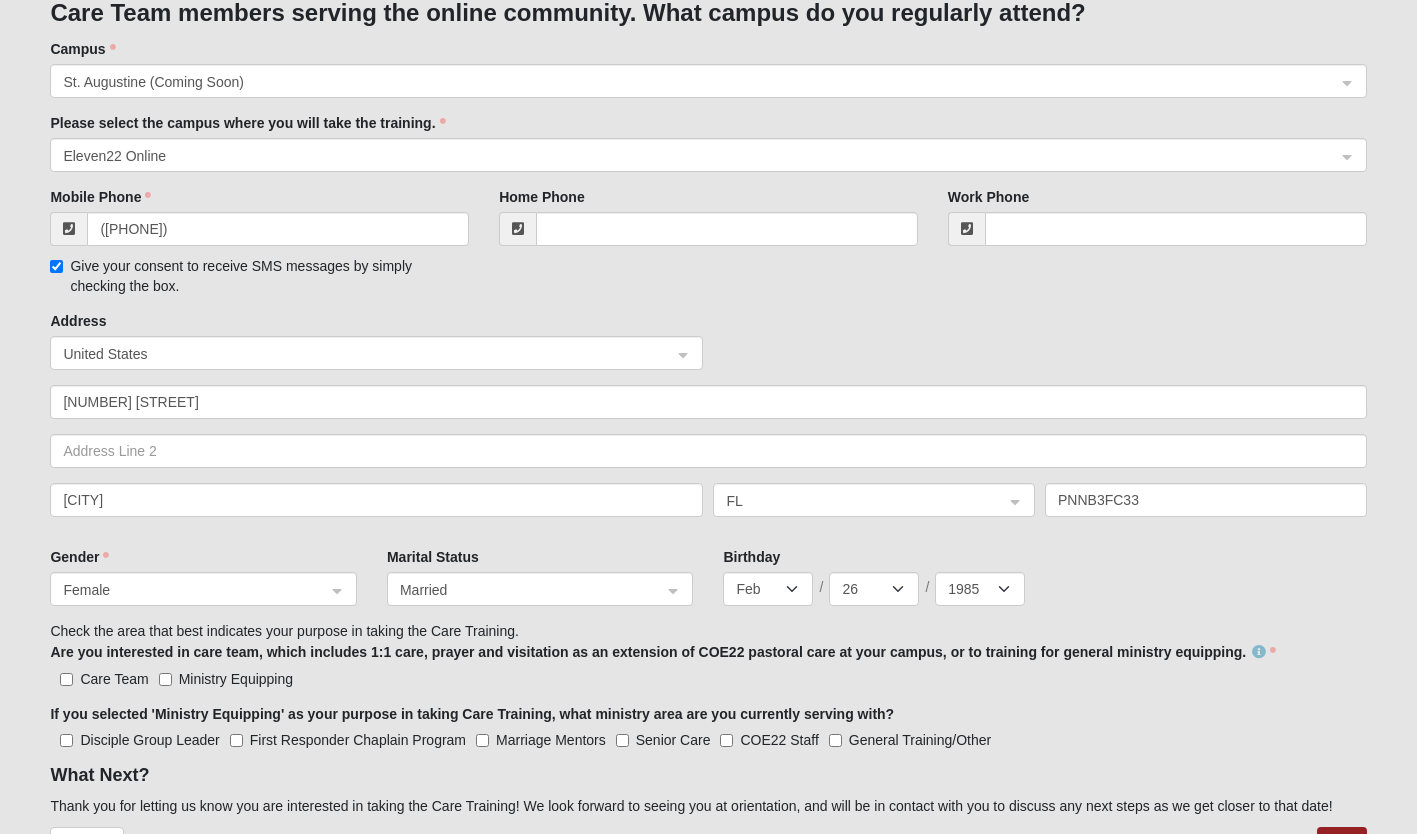 click on "Birthday    Jan Feb Mar Apr May Jun Jul Aug Sep Oct Nov Dec / 1 2 3 4 5 6 7 8 9 10 11 12 13 14 15 16 17 18 19 20 21 22 23 24 25 26 27 28 / 2025 2024 2023 2022 2021 2020 2019 2018 2017 2016 2015 2014 2013 2012 2011 2010 2009 2008 2007 2006 2005 2004 2003 2002 2001 2000 1999 1998 1997 1996 1995 1994 1993 1992 1991 1990 1989 1988 1987 1986 1985 1984 1983 1982 1981 1980 1979 1978 1977 1976 1975 1974 1973 1972 1971 1970 1969 1968 1967 1966 1965 1964 1963 1962 1961 1960 1959 1958 1957 1956 1955 1954 1953 1952 1951 1950 1949 1948 1947 1946 1945 1944 1943 1942 1941 1940 1939 1938 1937 1936 1935 1934 1933 1932 1931 1930 1929 1928 1927 1926 1925 1924 1923 1922 1921 1920 1919 1918 1917 1916 1915 1914 1913 1912 1911 1910 1909 1908 1907 1906 1905 1904 1903 1902 1901 1900" at bounding box center [1044, 584] 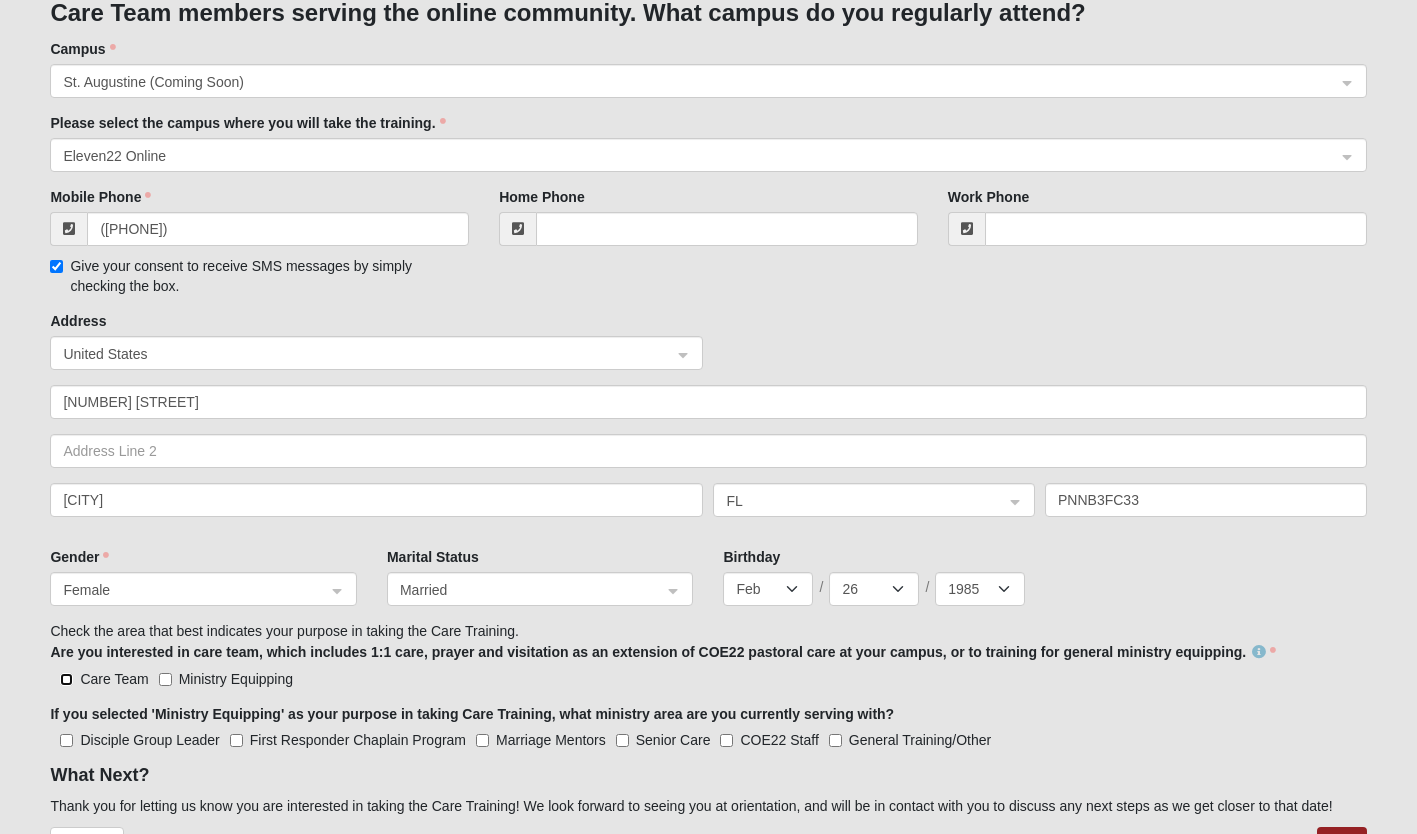 click on "Care Team" at bounding box center [66, 679] 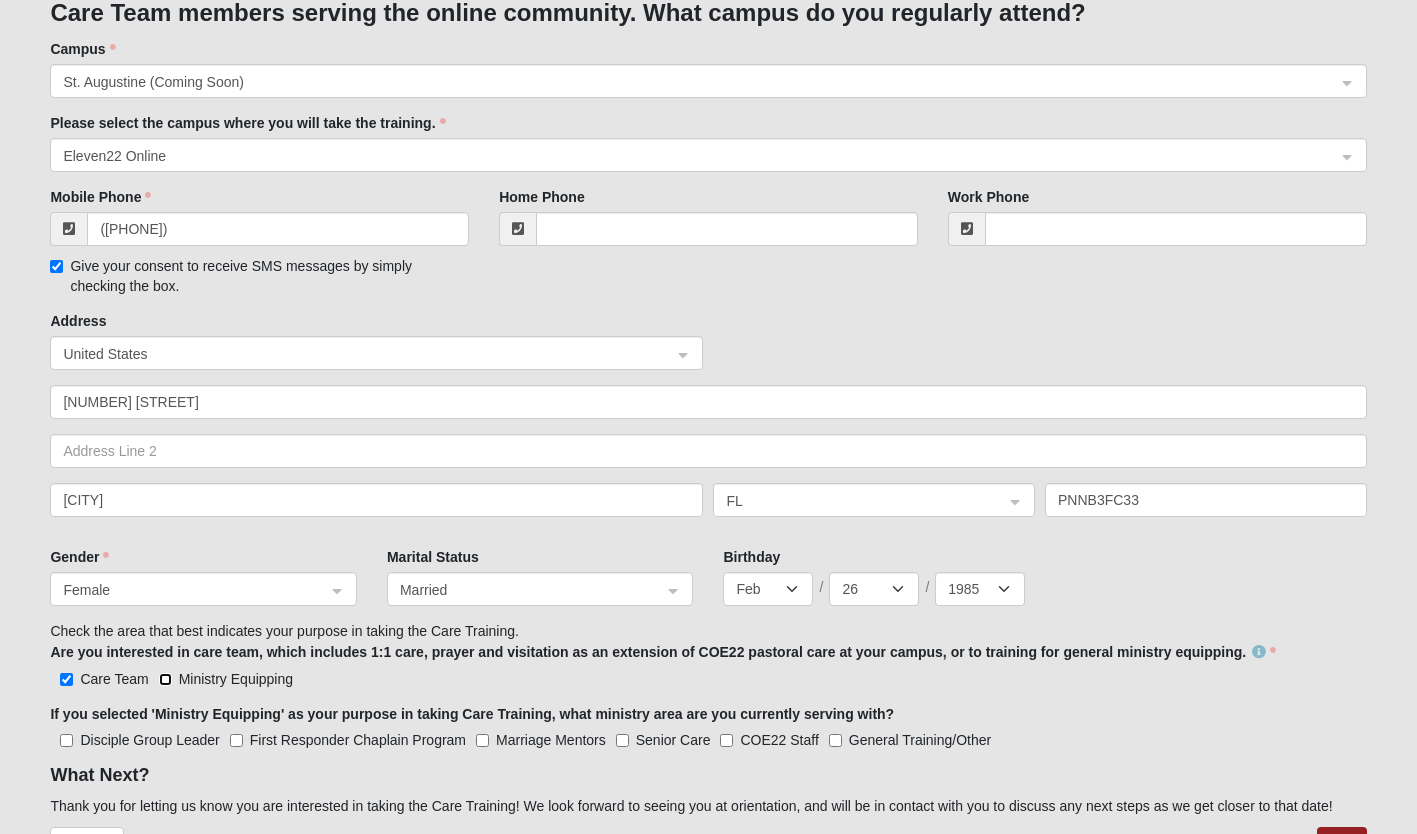click on "Ministry Equipping" at bounding box center [165, 679] 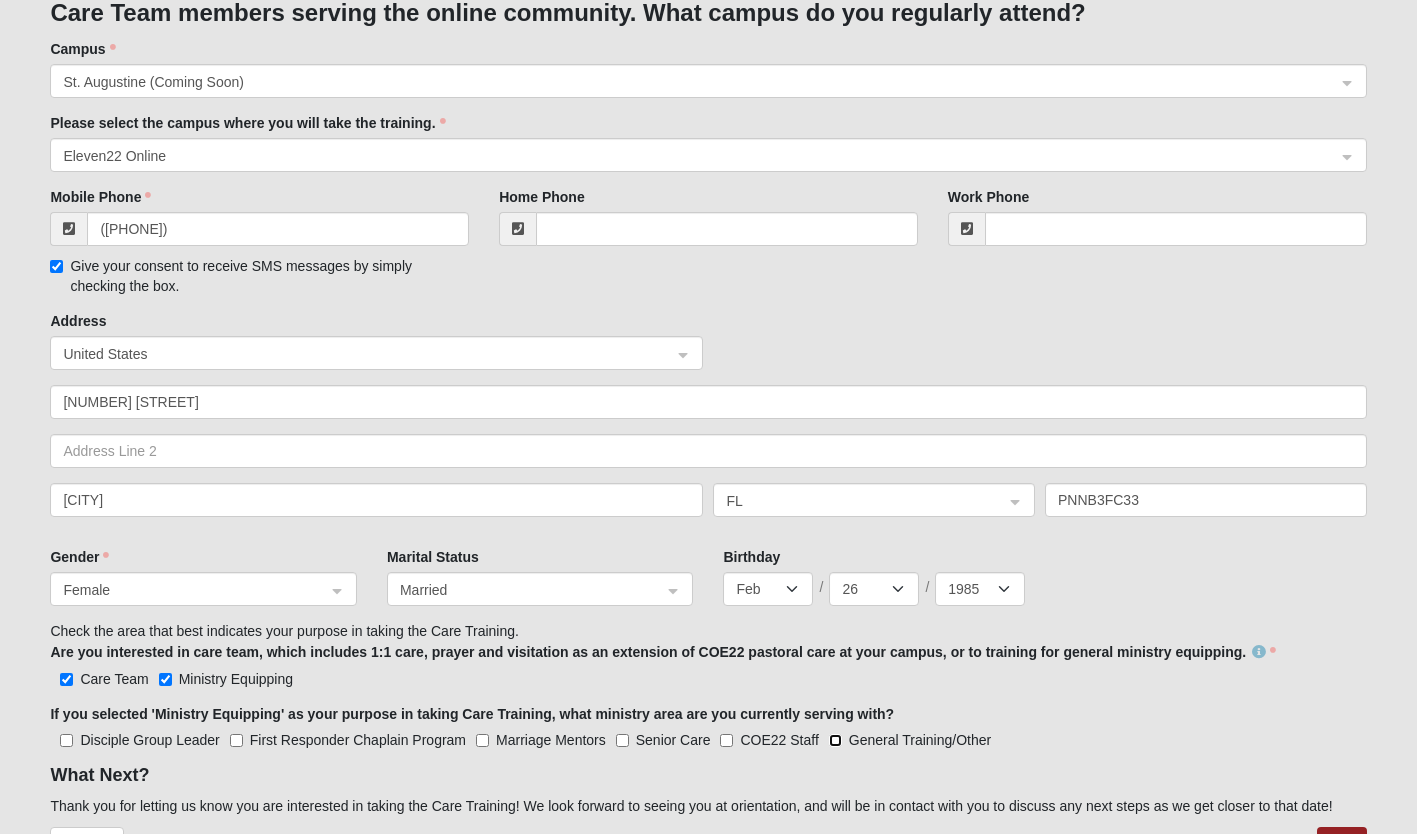 click on "General Training/Other" at bounding box center [835, 740] 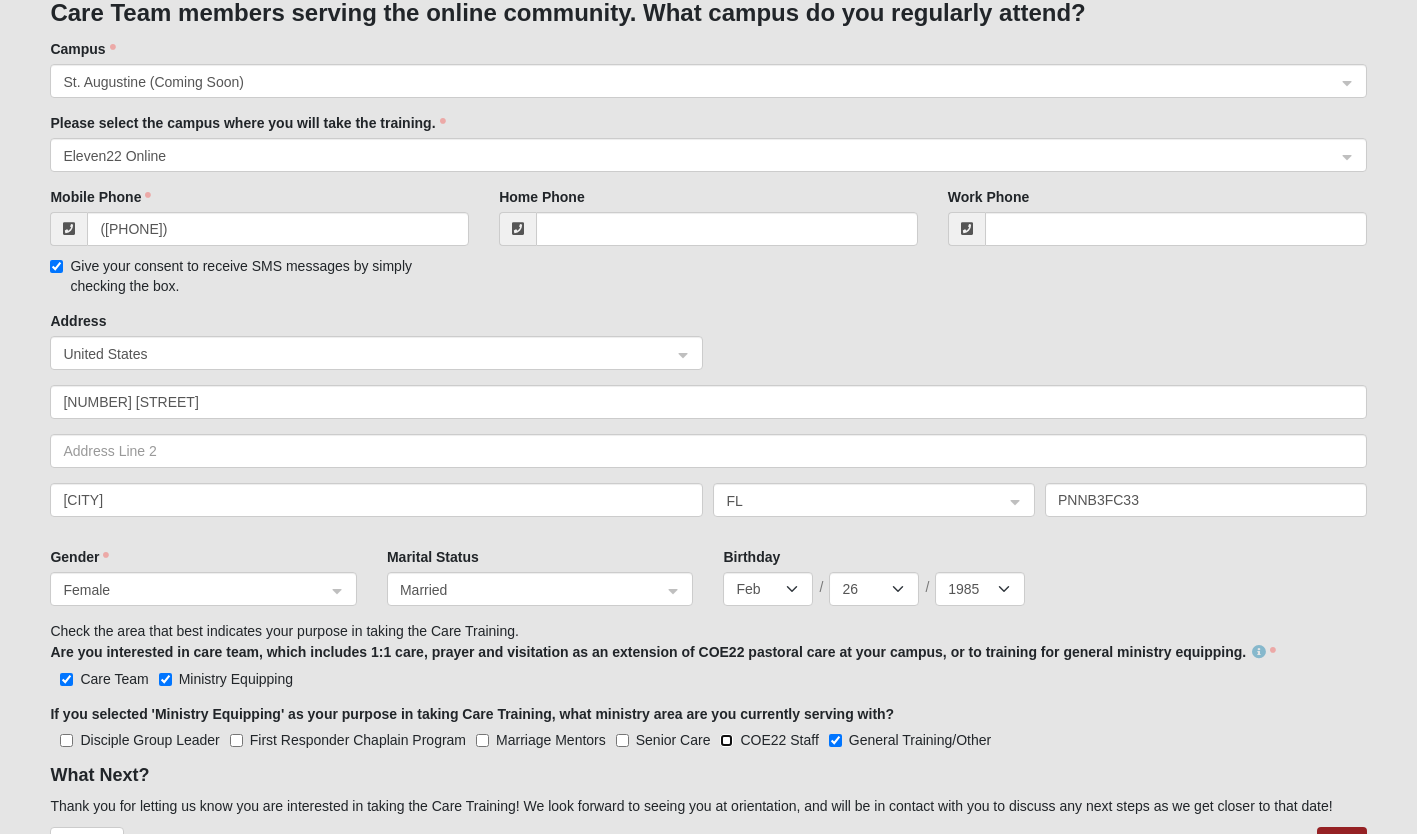 click on "COE22 Staff" at bounding box center (726, 740) 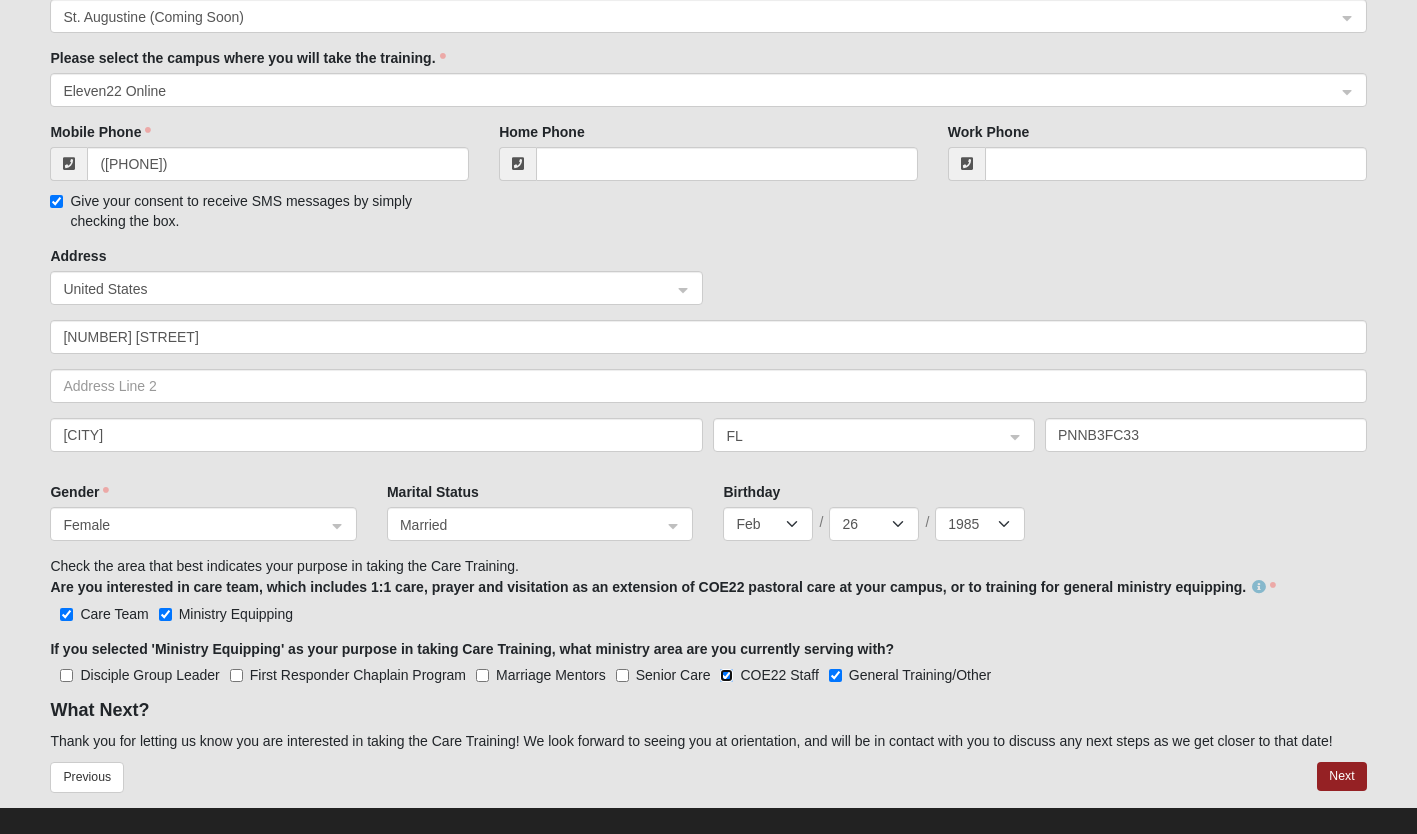scroll, scrollTop: 688, scrollLeft: 0, axis: vertical 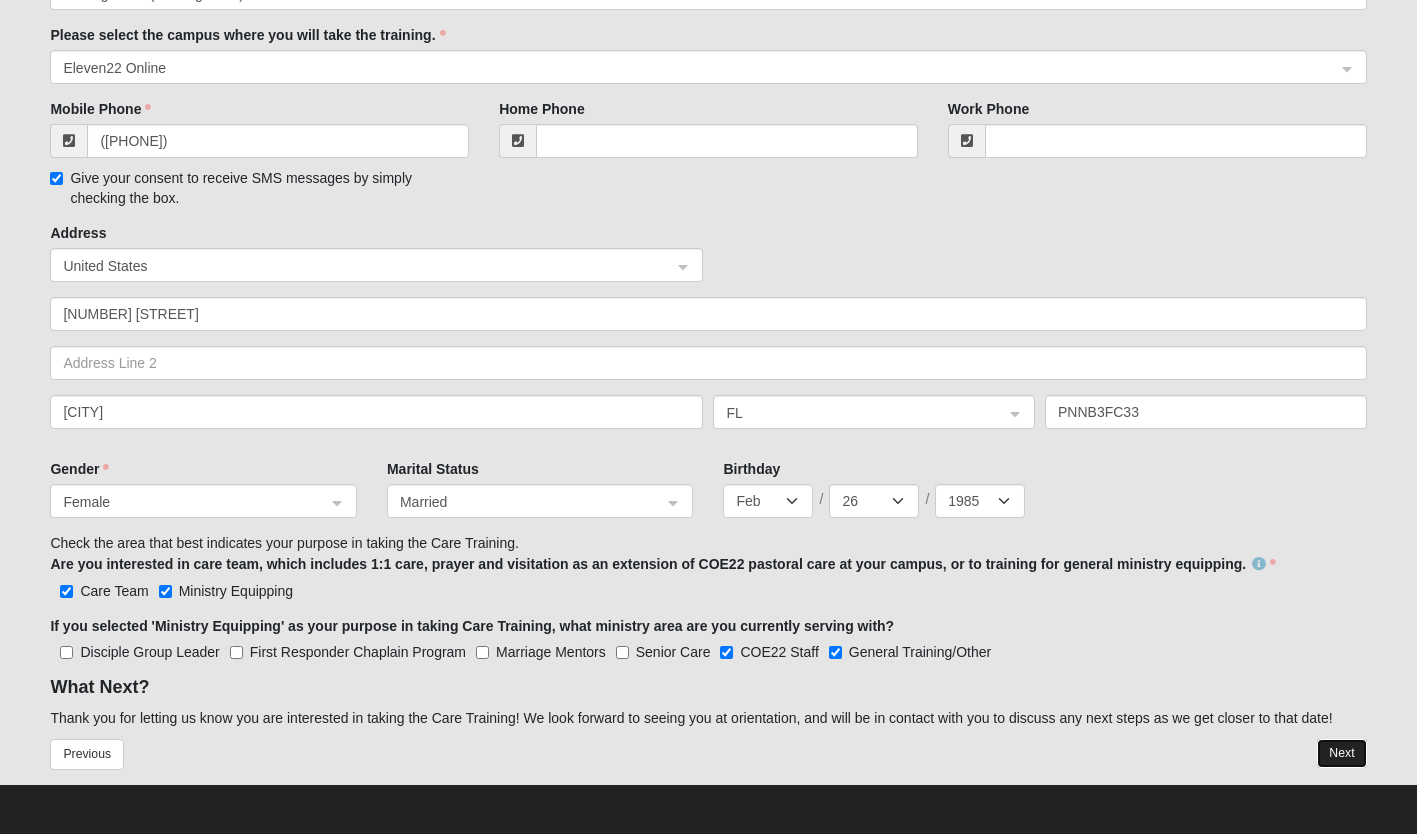 click on "Next" at bounding box center [1341, 753] 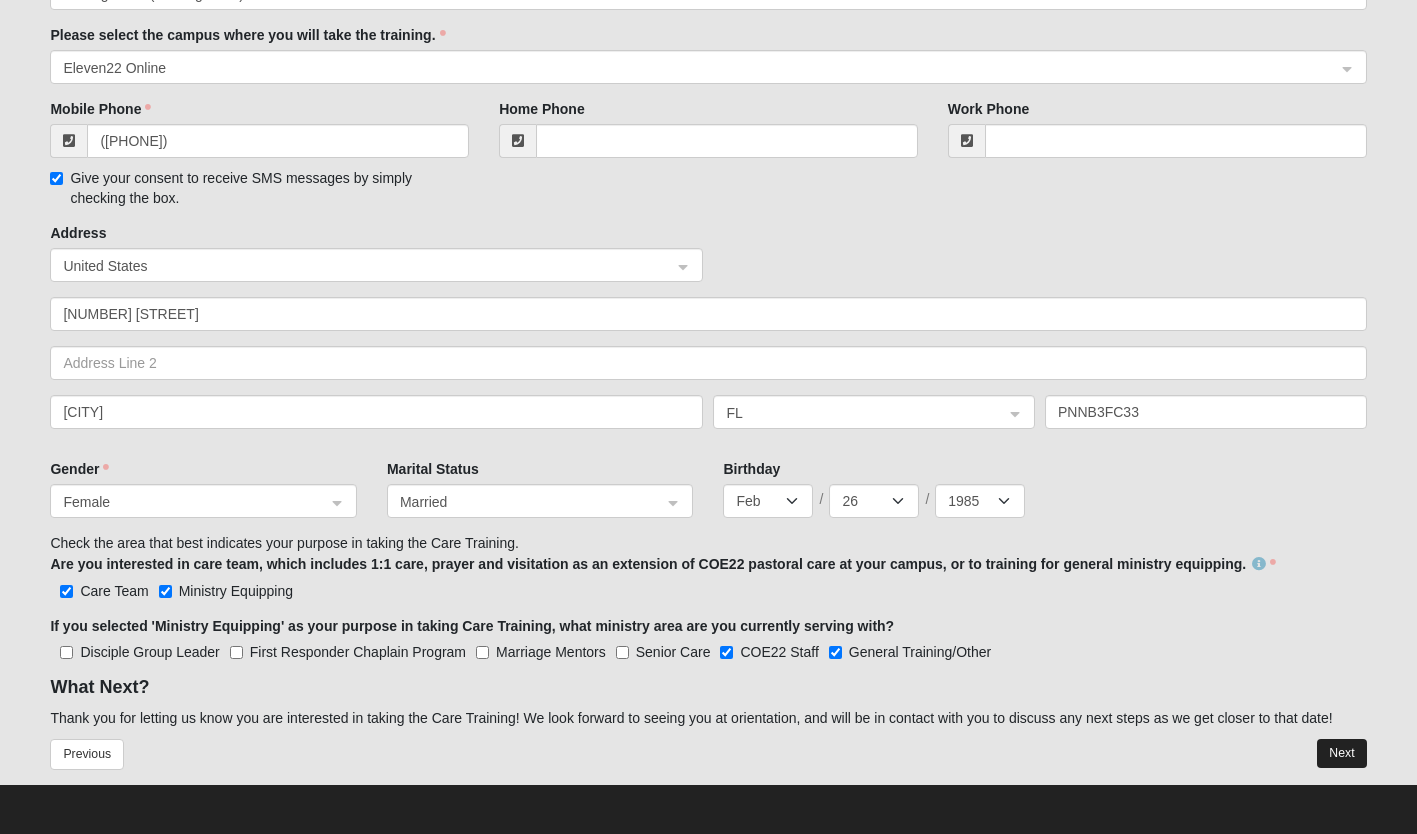 scroll, scrollTop: 0, scrollLeft: 0, axis: both 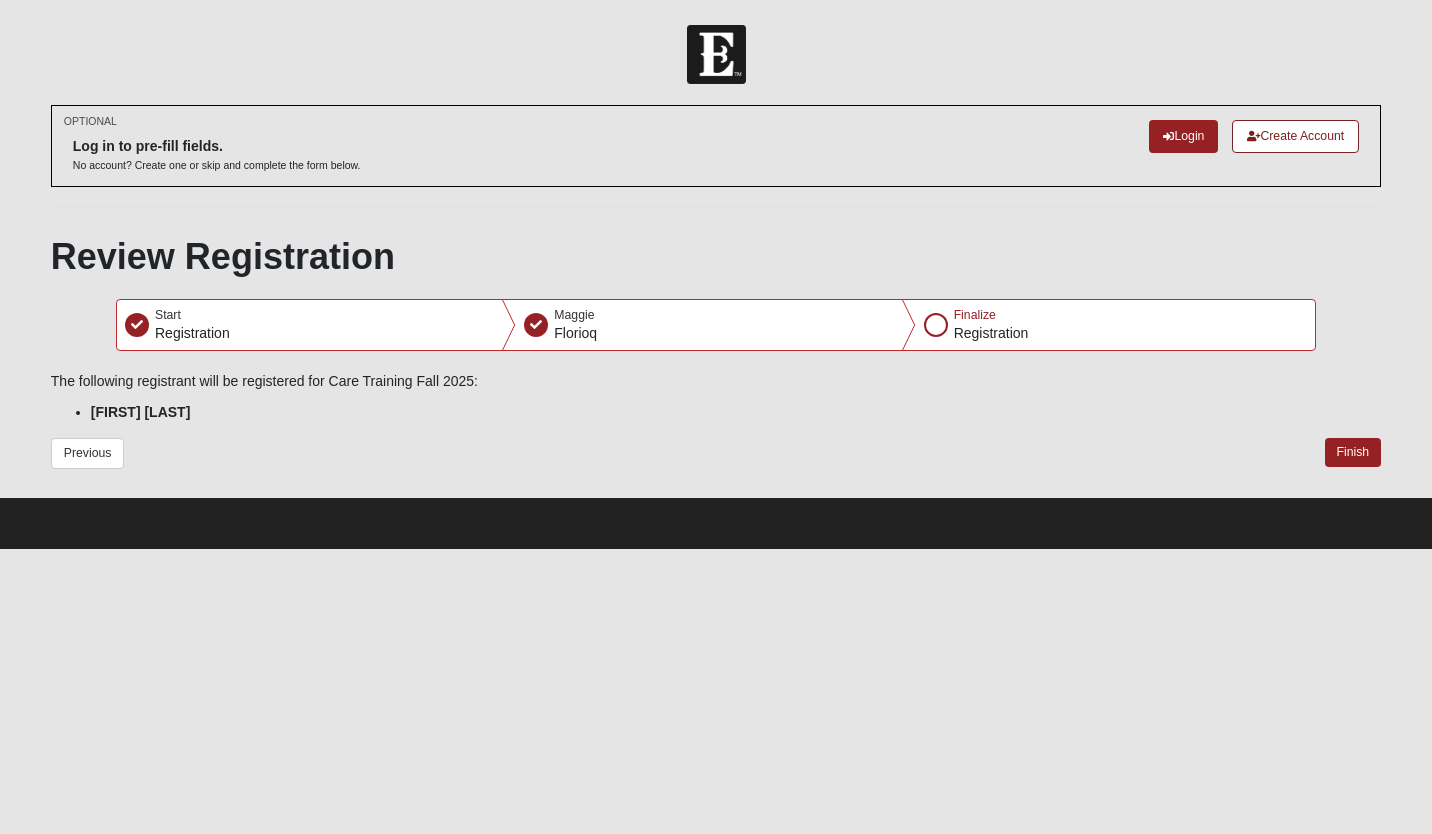 click on "[FIRST] [LAST]" at bounding box center [715, 325] 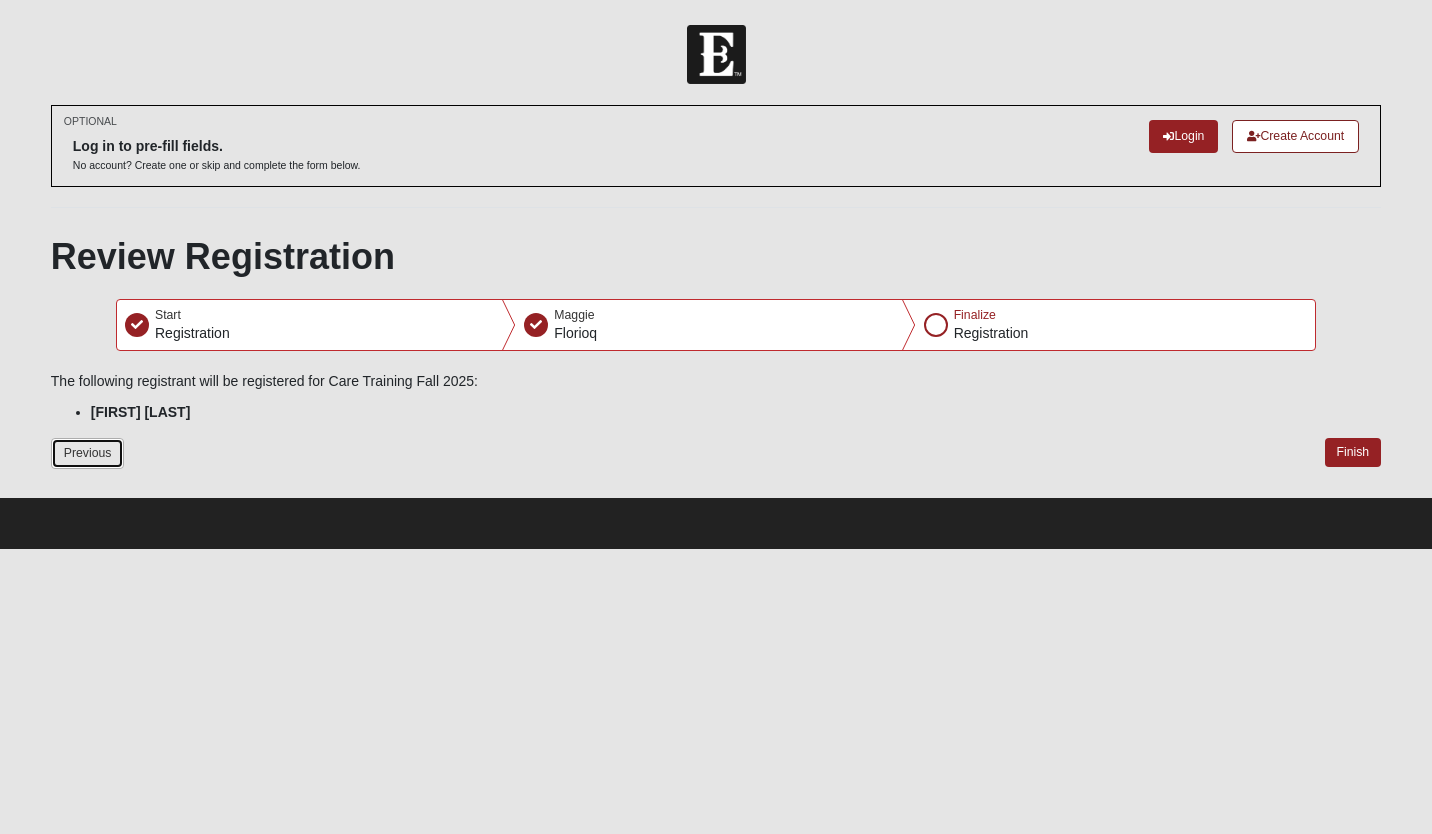 click on "Previous" at bounding box center [88, 453] 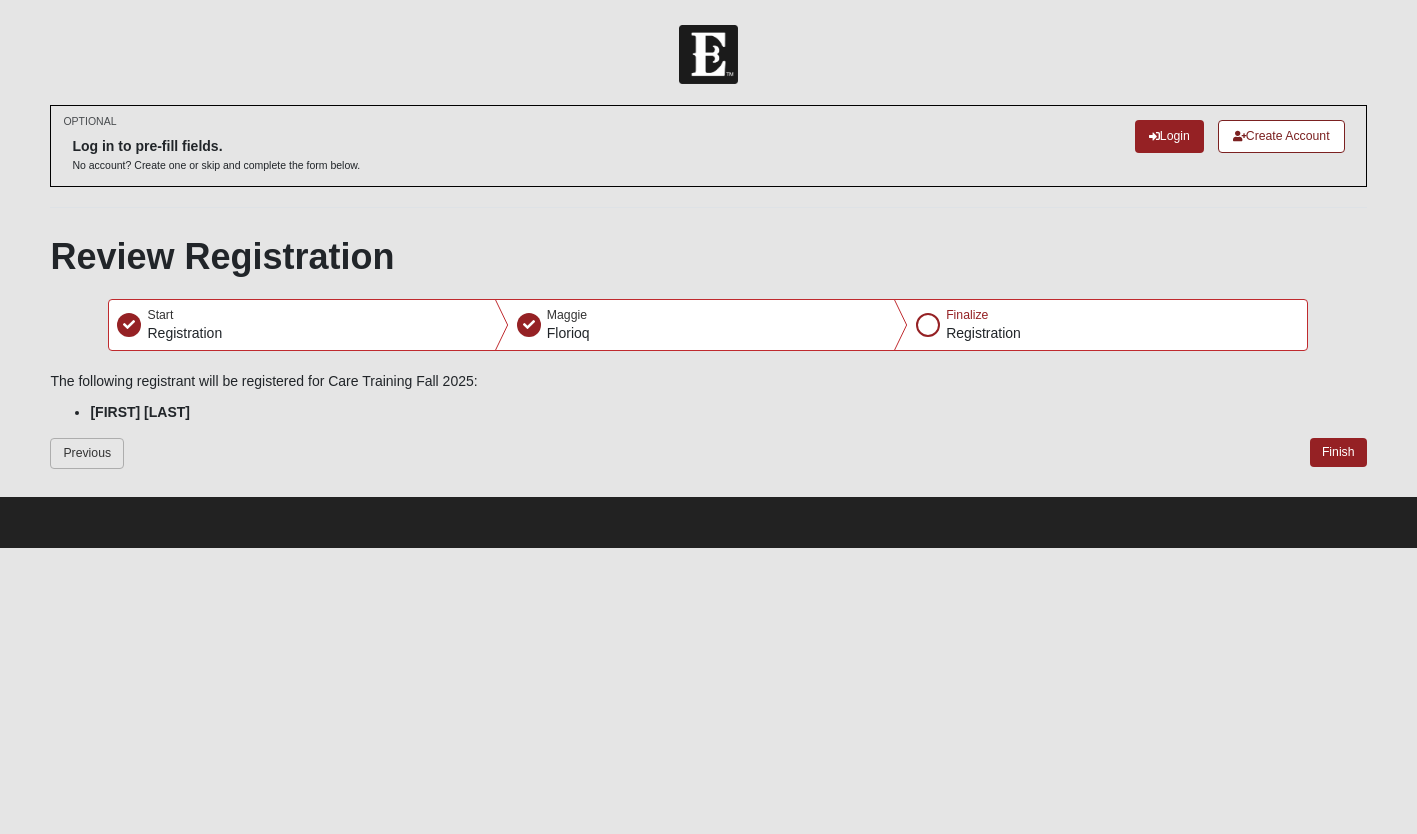 select on "2" 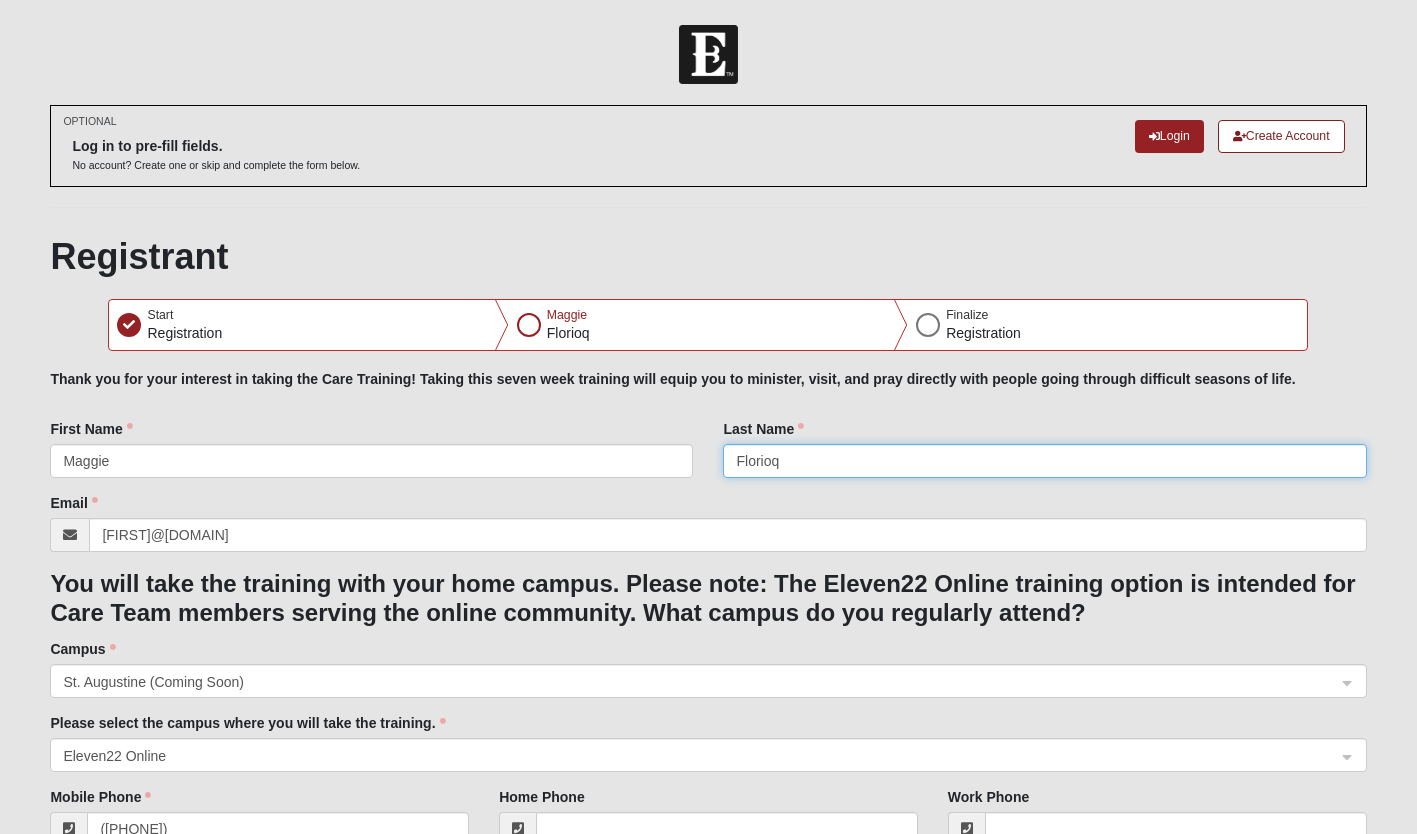 click on "Florioq" 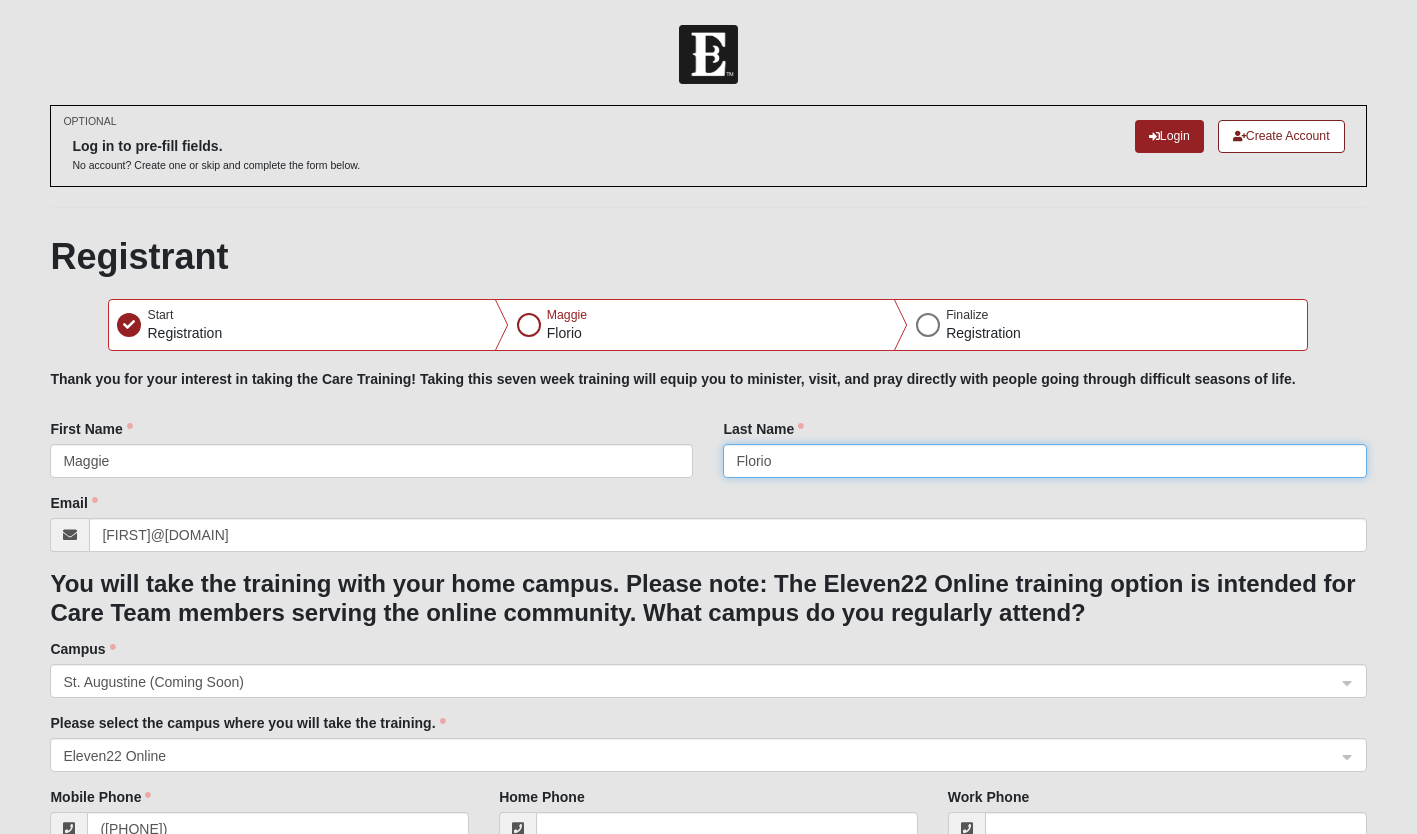 type on "Florio" 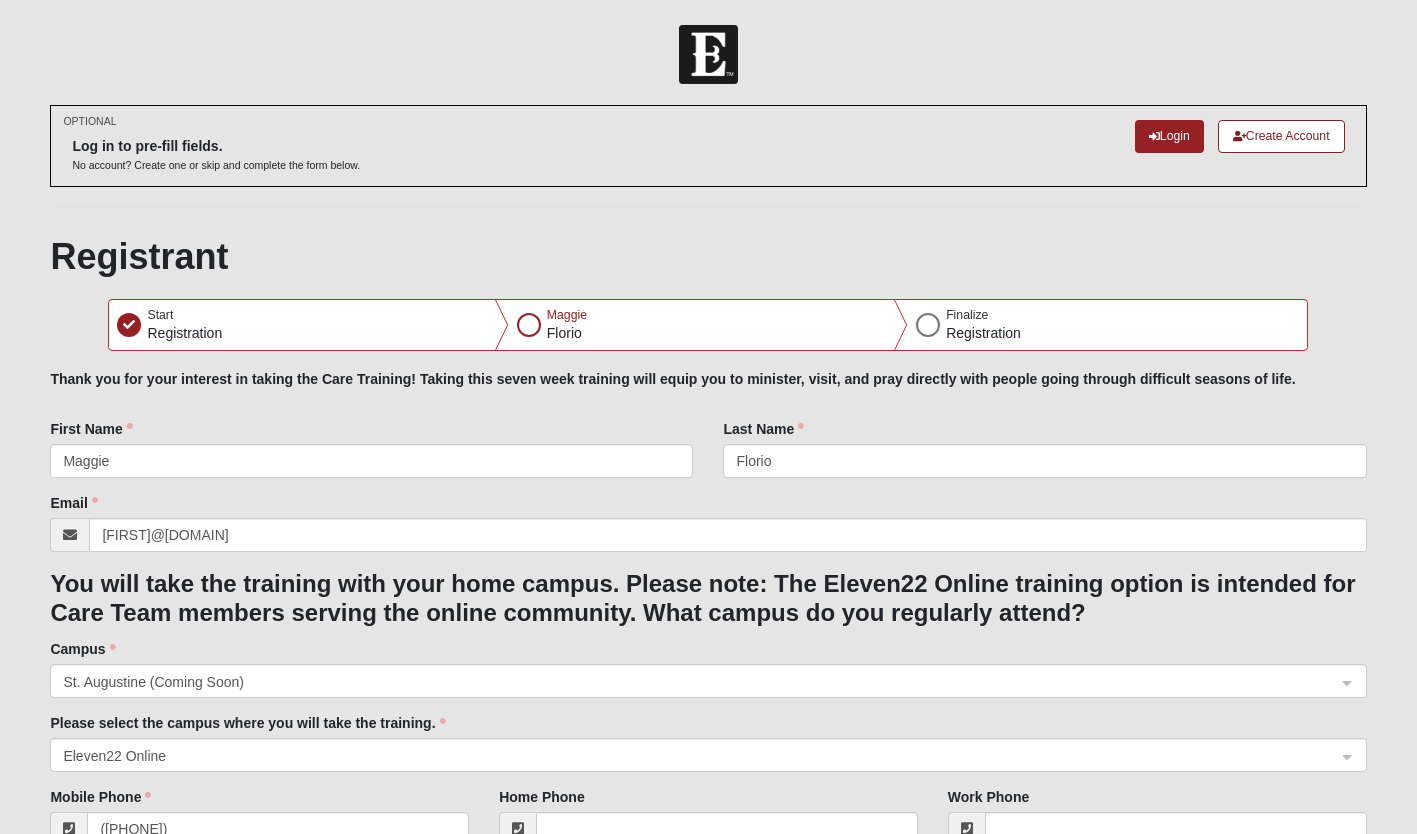 click on "Please correct the following:  Thank you for your interest in taking the Care Training! Taking this seven week training will equip you to minister, visit, and pray directly with people going through difficult seasons of life.
First Name    Maggie               Last Name    Florio          Email    [EMAIL]   You will take the training with your home campus. Please note: The Eleven22 Online training option is intended for Care Team members serving the online community. What campus do you regularly attend?   Campus    St. Augustine (Coming Soon)     Please select the campus where you will take the training.    Eleven22 Online
Mobile Phone    ([PHONE])    Give your consent to receive SMS messages by simply checking the box.        Home Phone        Work Phone        Address      United States     [NUMBER] [STREET]         [CITY]     [STATE]     [POSTAL_CODE]       Gender    Female     Marital Status    Married     Birthday    Jan Feb Mar Apr May Jun Jul Aug Sep Oct Nov Dec / 1 2 3 4 5 6" at bounding box center [708, 921] 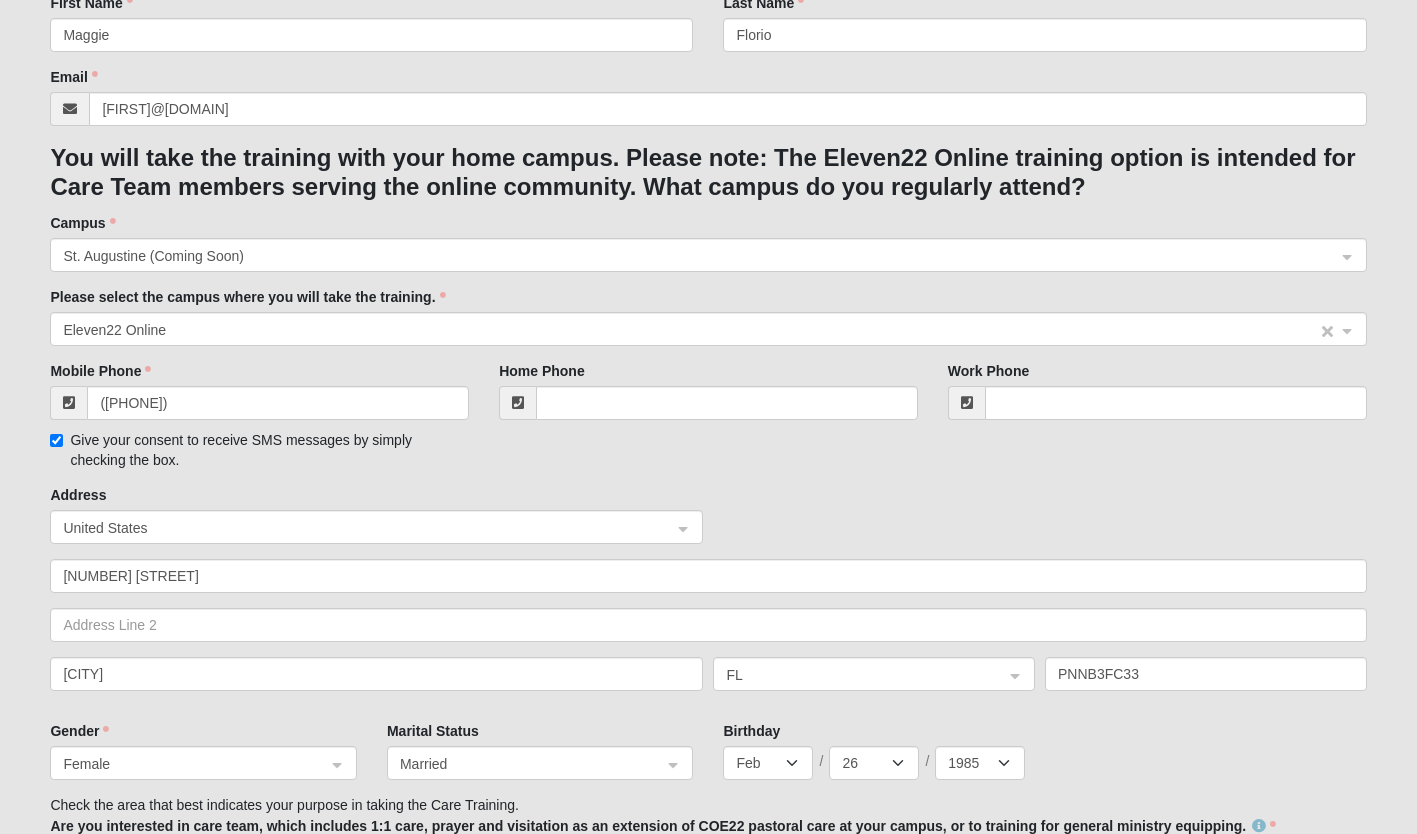 scroll, scrollTop: 500, scrollLeft: 0, axis: vertical 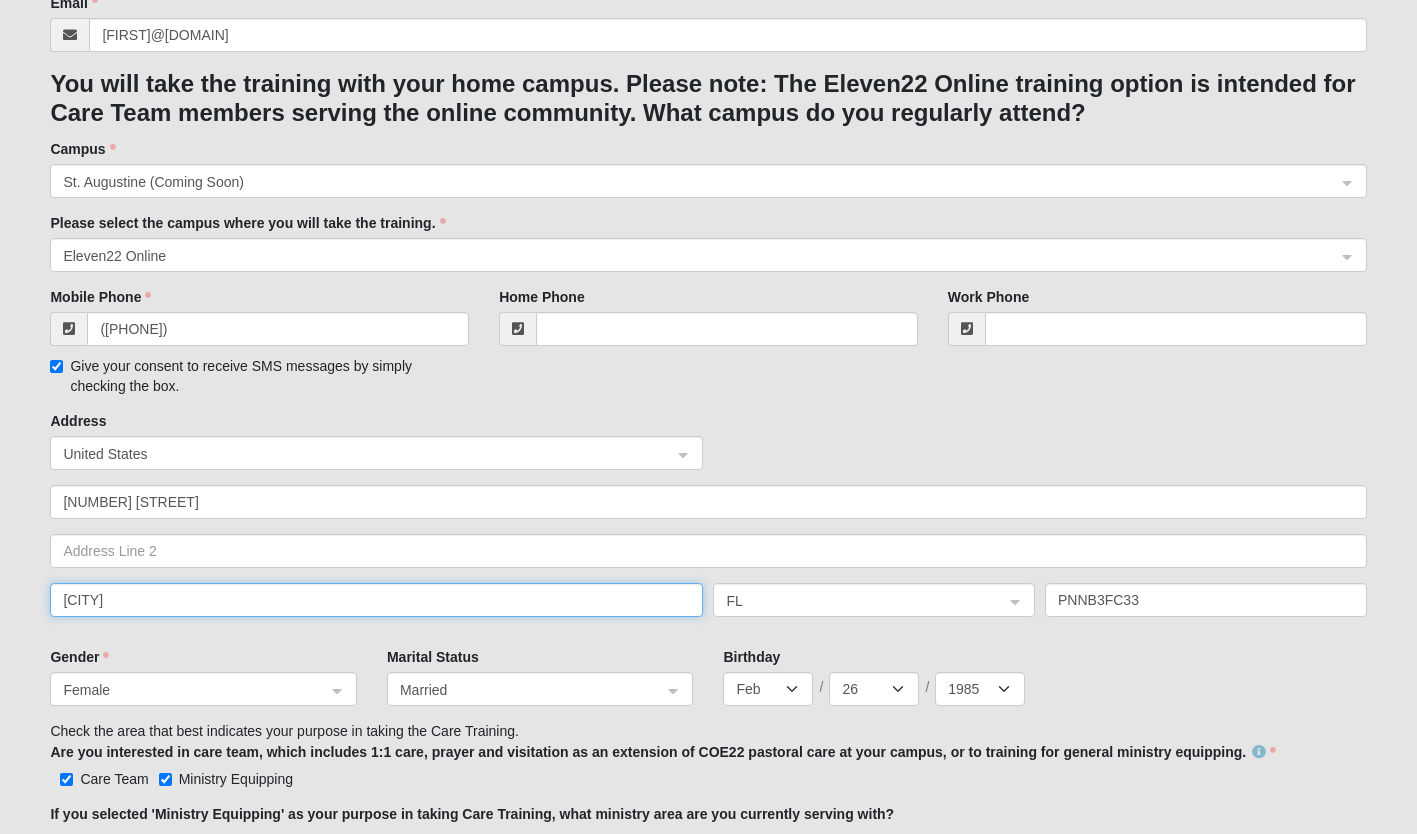 drag, startPoint x: 191, startPoint y: 599, endPoint x: -4, endPoint y: 559, distance: 199.06029 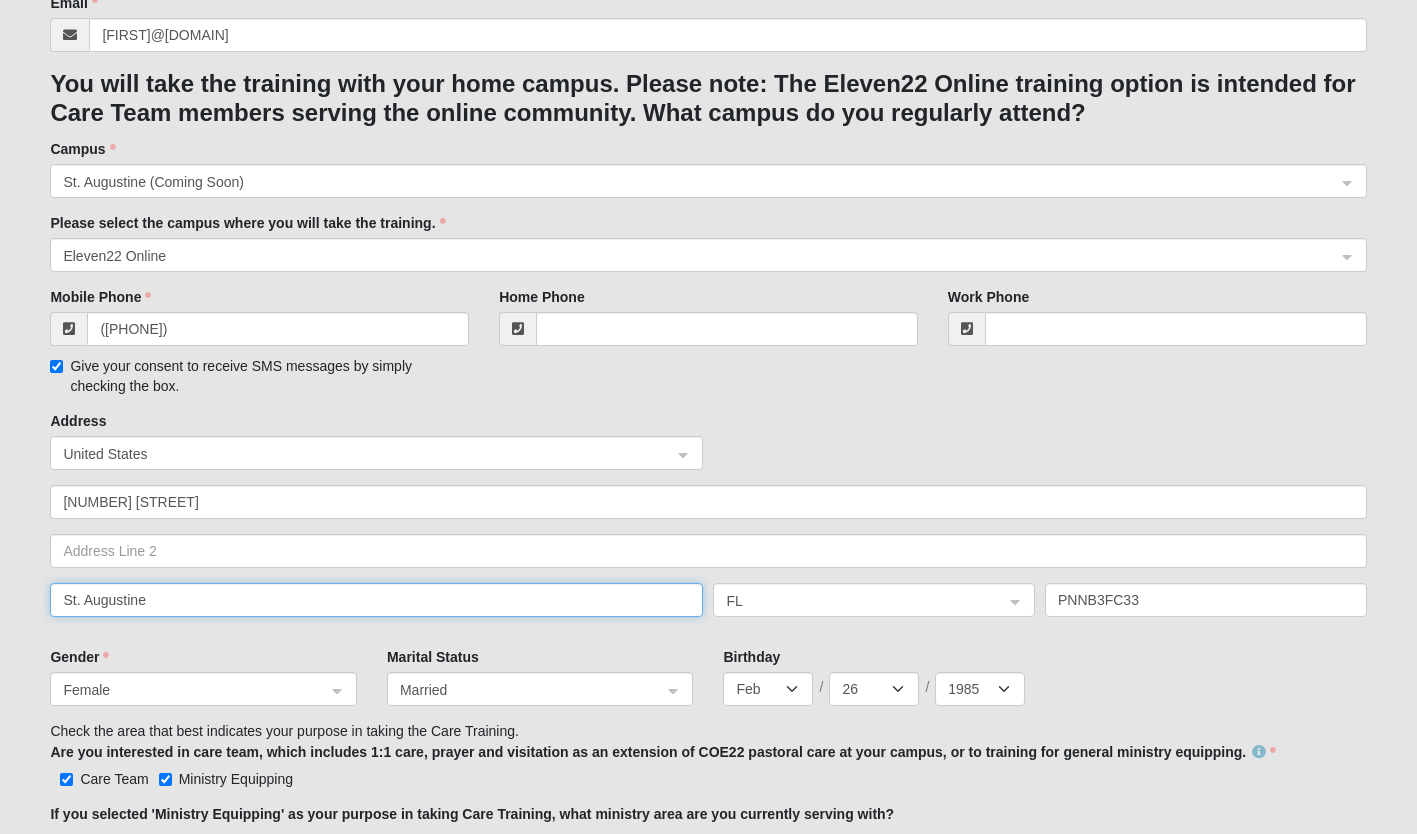 type on "St. Augustine" 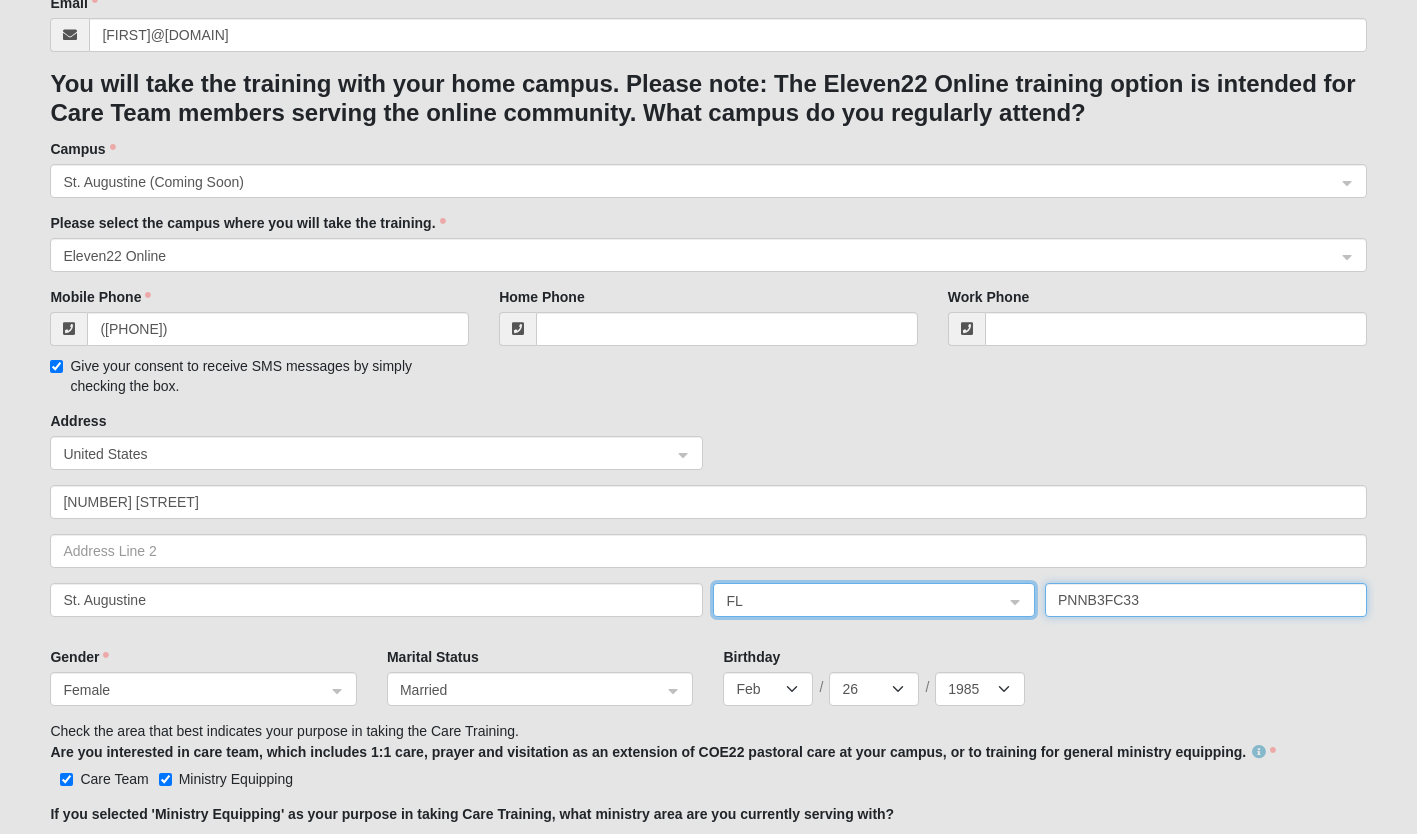 click on "PNNB3FC33" 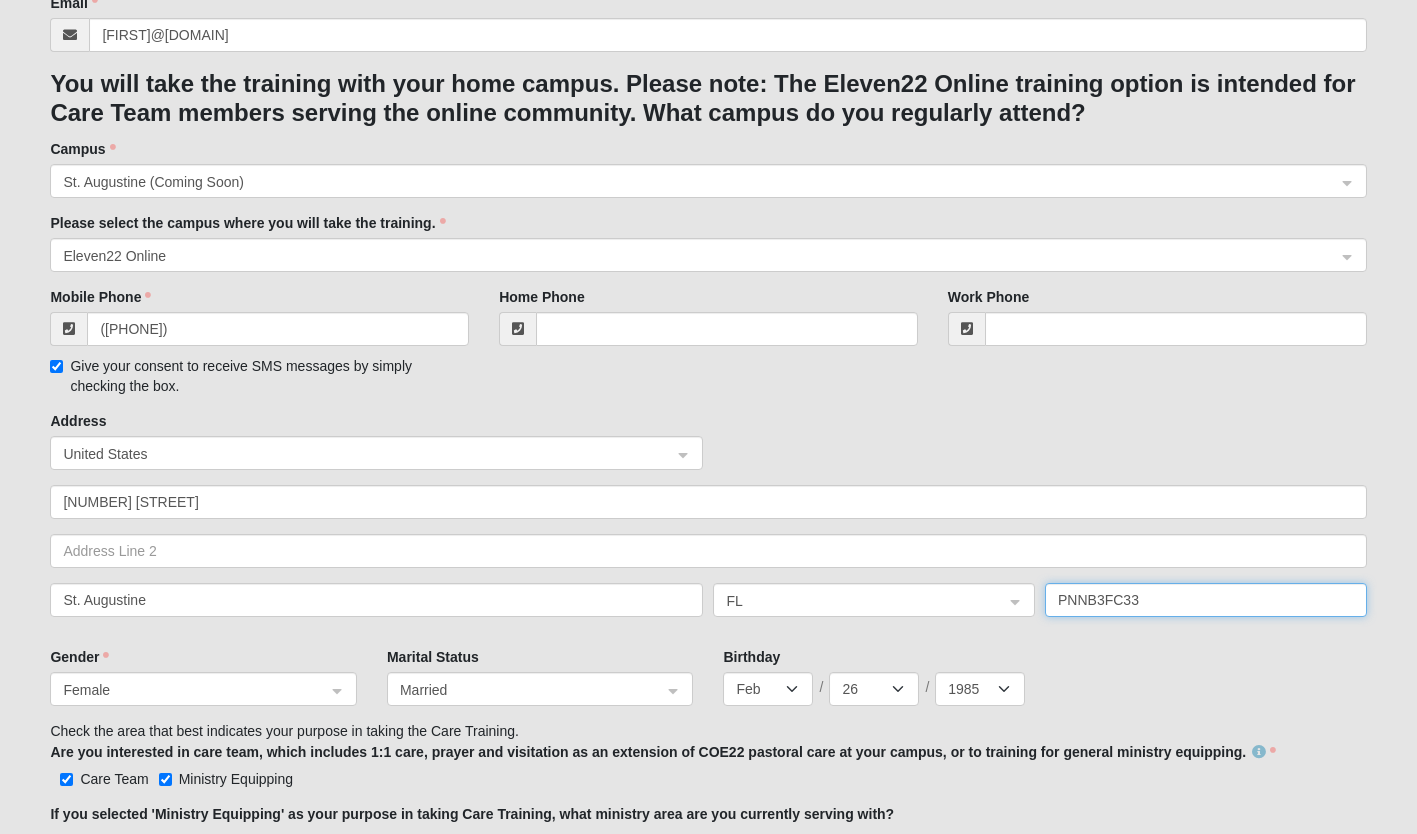 drag, startPoint x: 1158, startPoint y: 603, endPoint x: 1063, endPoint y: 599, distance: 95.084175 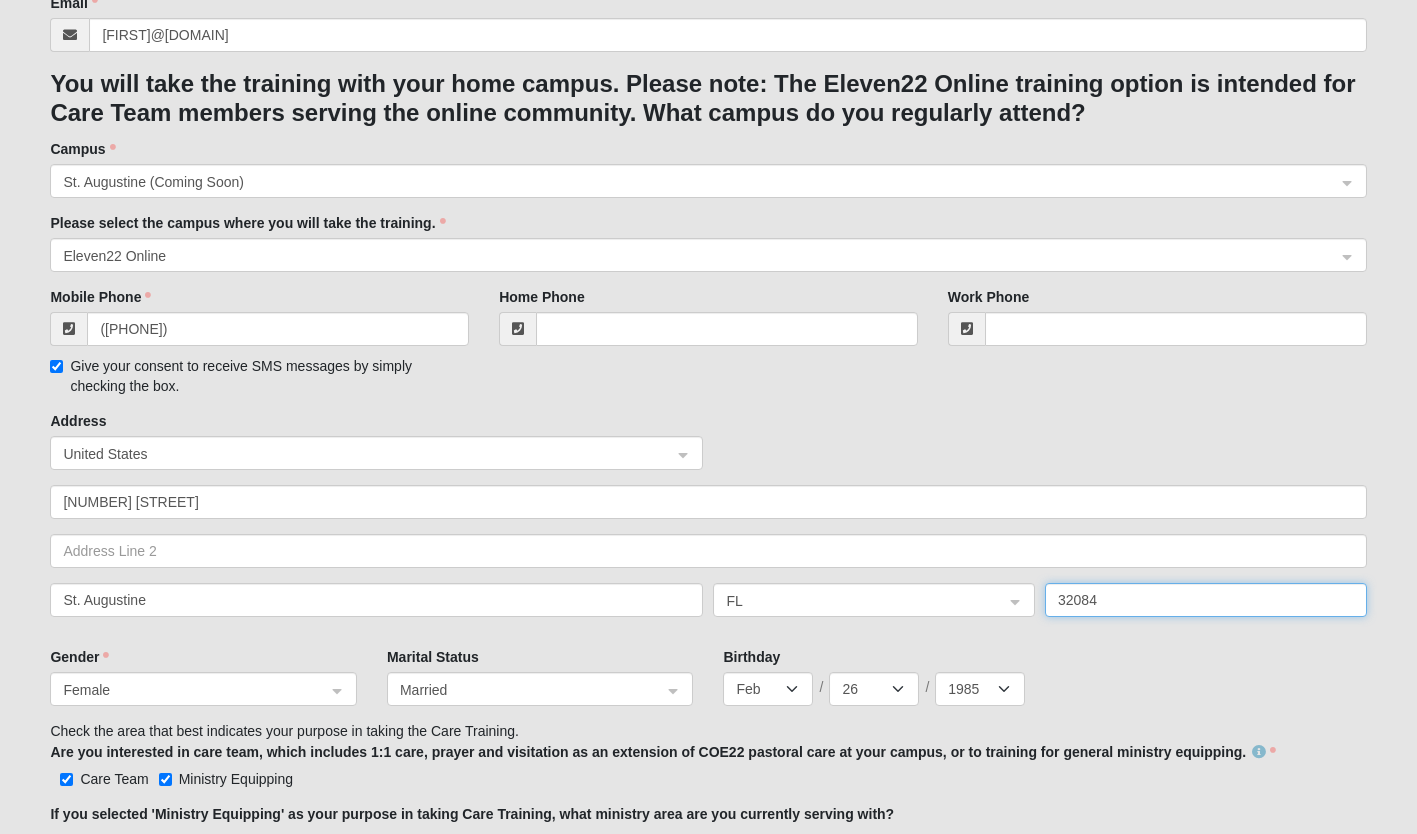 type on "32084" 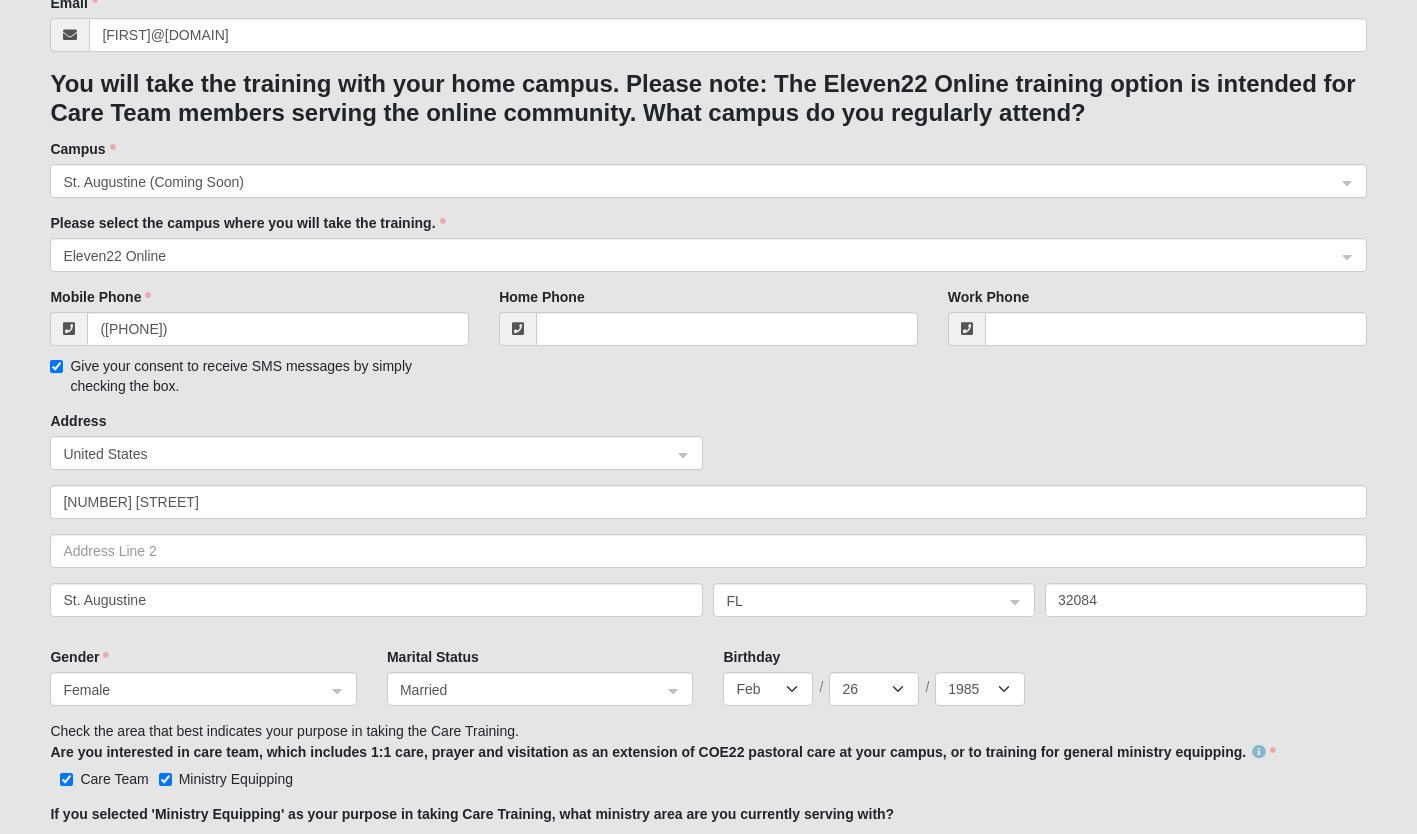 click on "Mobile Phone    ([PHONE])    Give your consent to receive SMS messages by simply checking the box.        Home Phone        Work Phone" 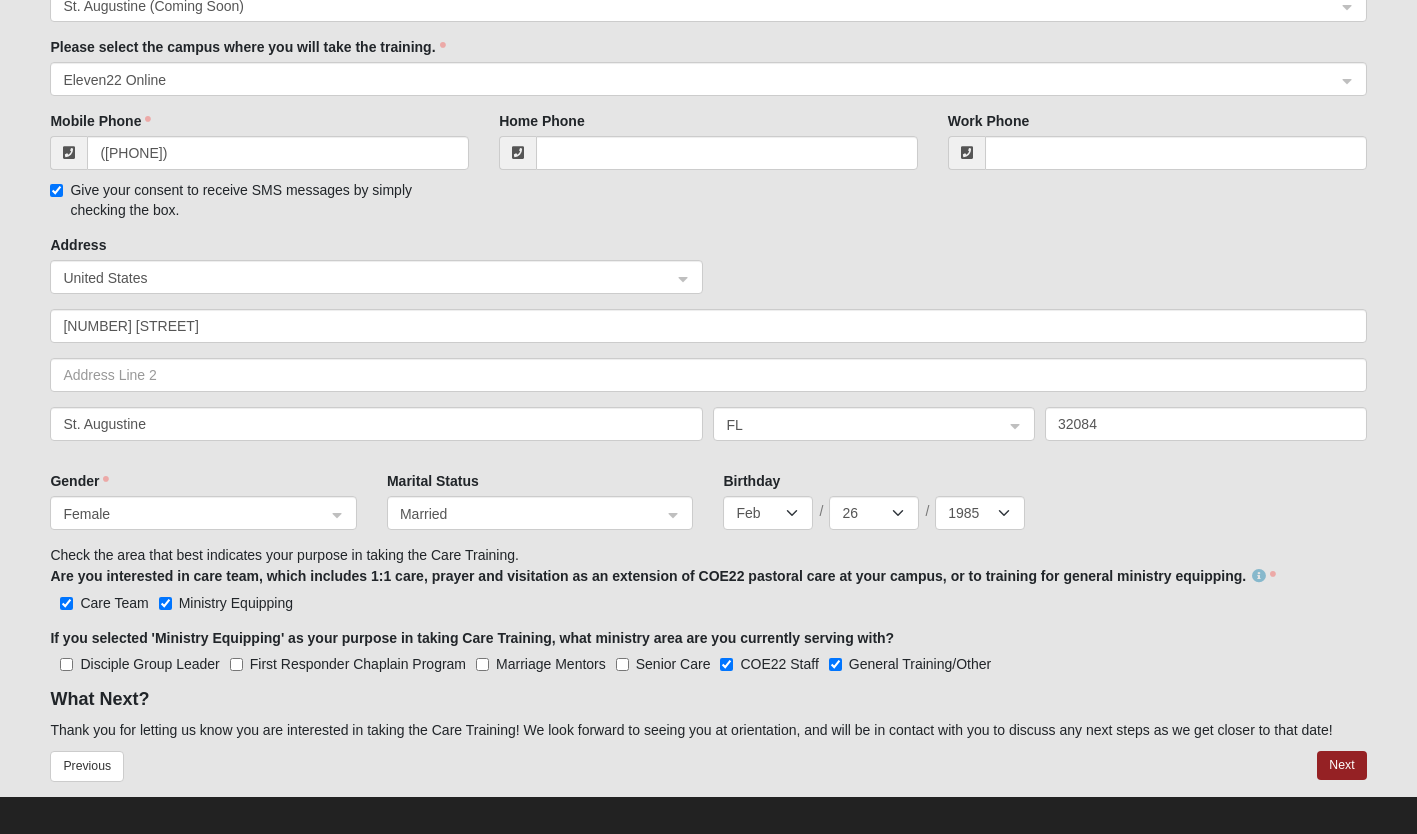 scroll, scrollTop: 688, scrollLeft: 0, axis: vertical 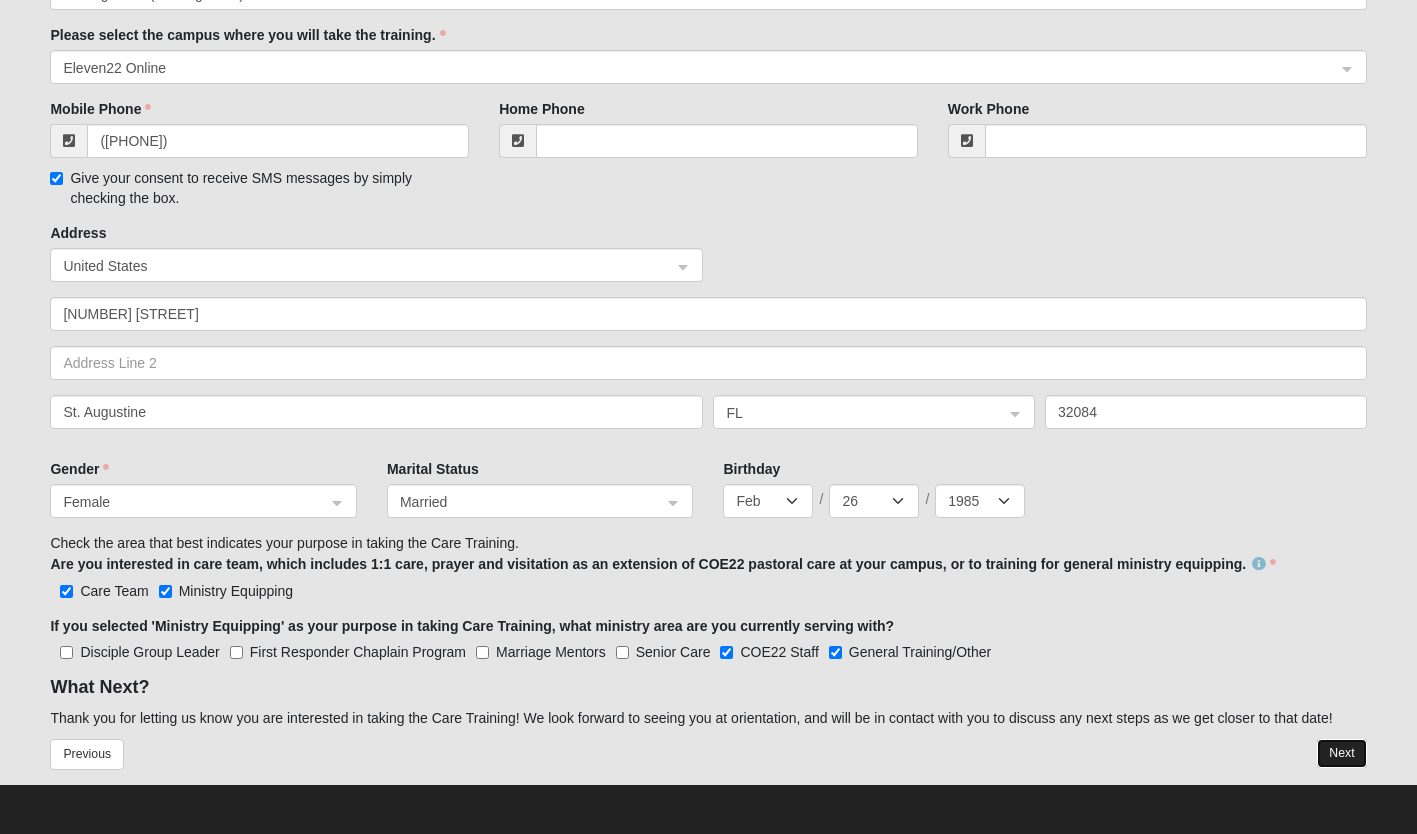 click on "Next" at bounding box center [1341, 753] 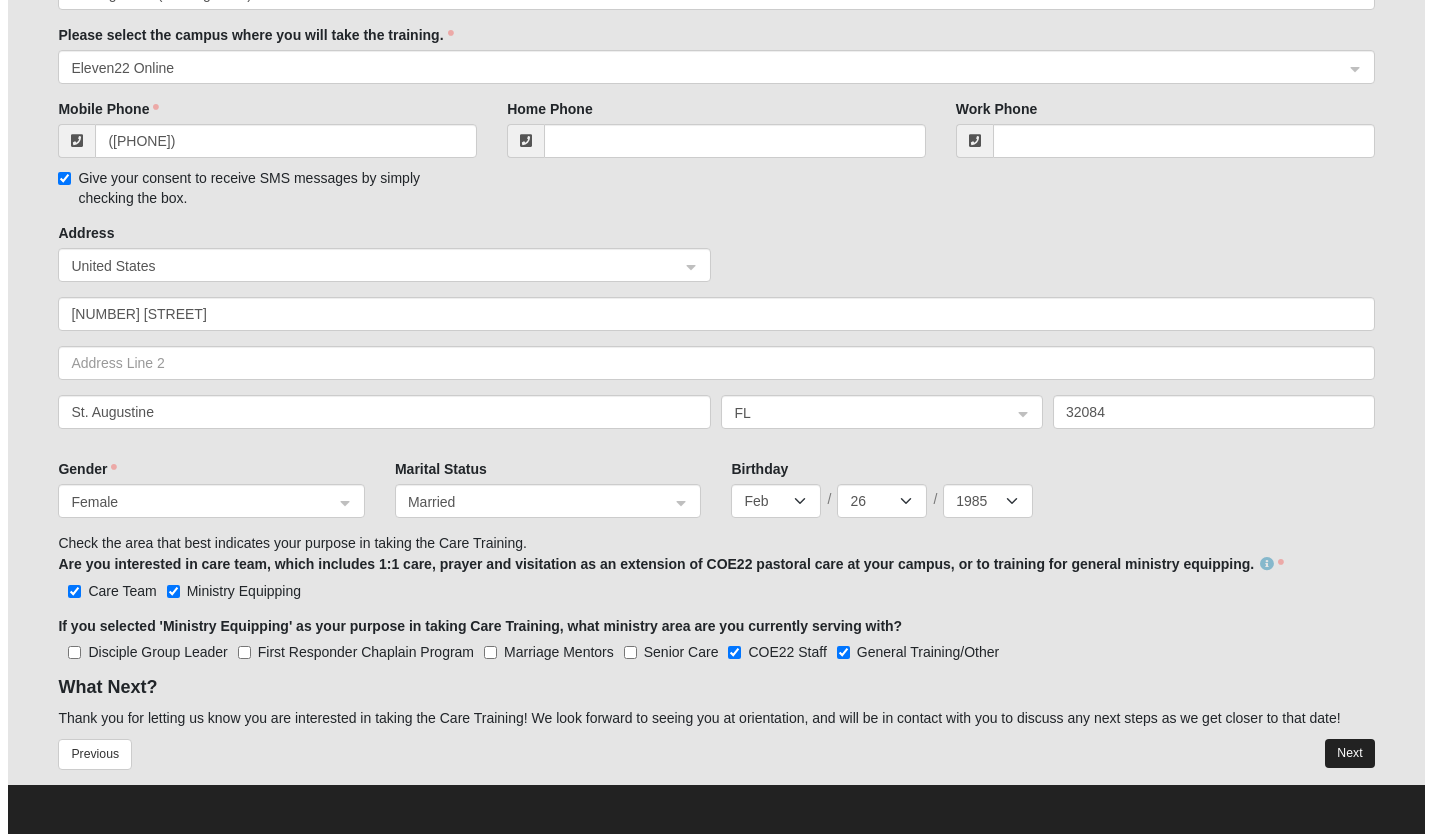 scroll, scrollTop: 0, scrollLeft: 0, axis: both 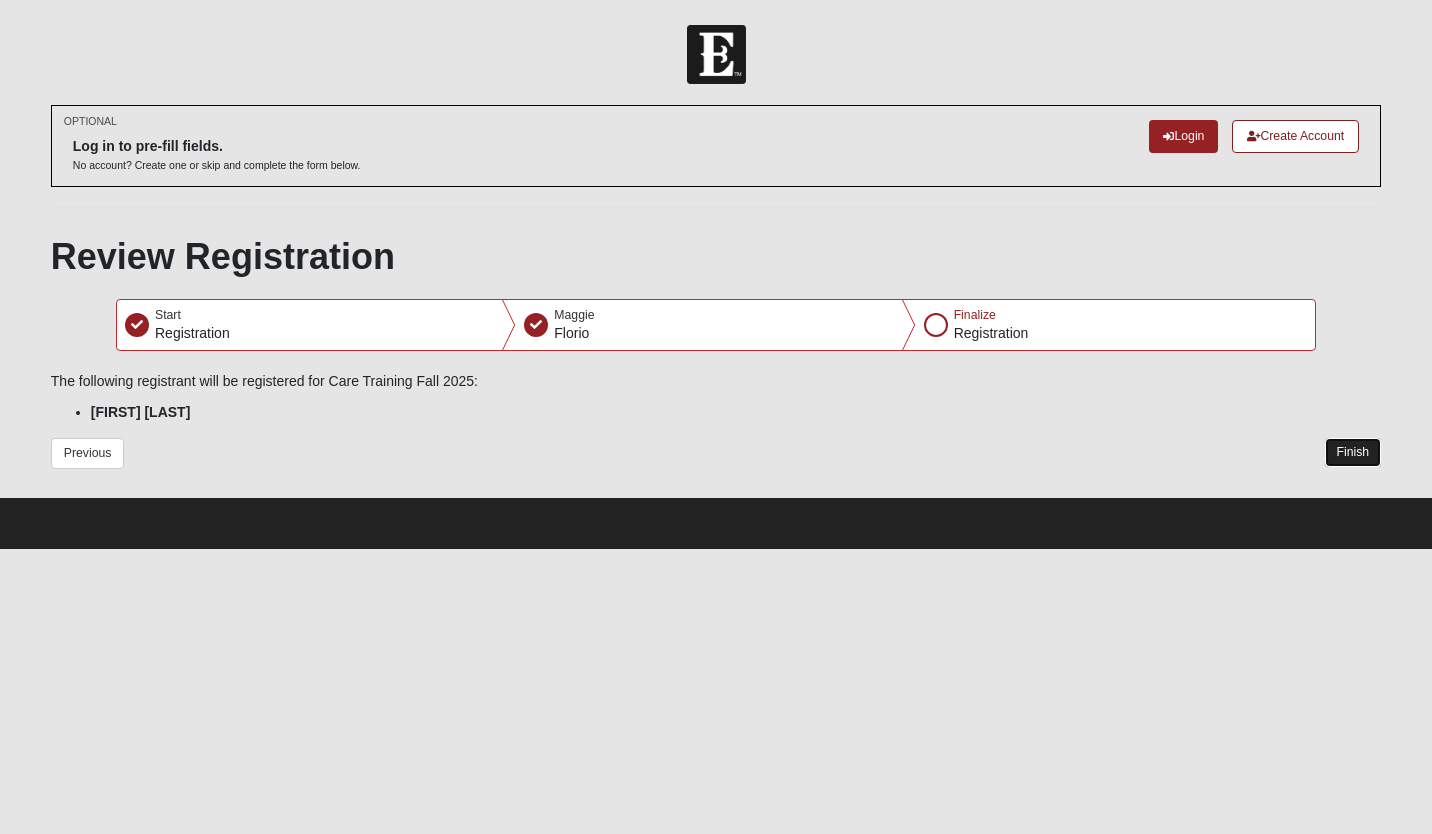 click on "Finish" at bounding box center (1353, 452) 